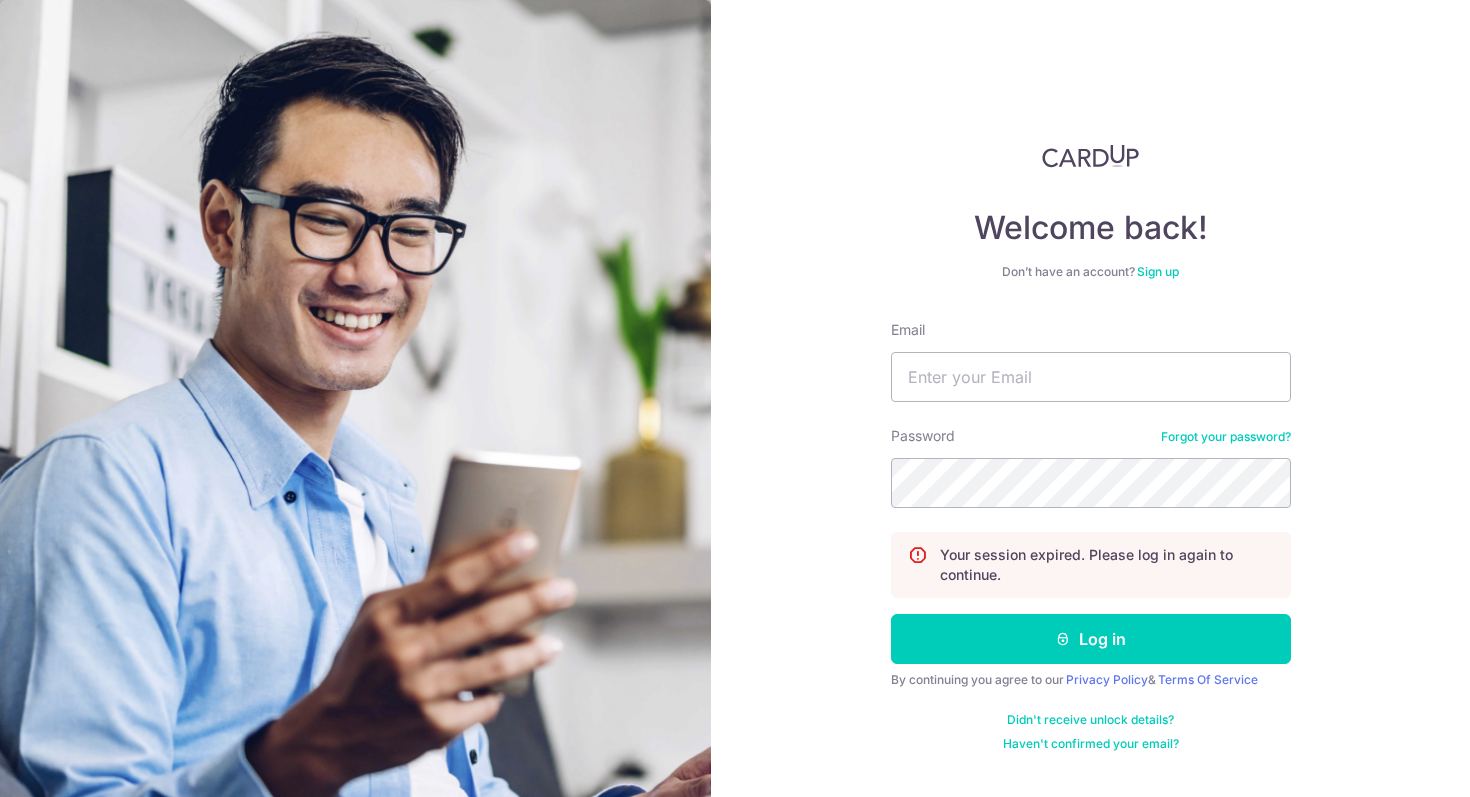 scroll, scrollTop: 0, scrollLeft: 0, axis: both 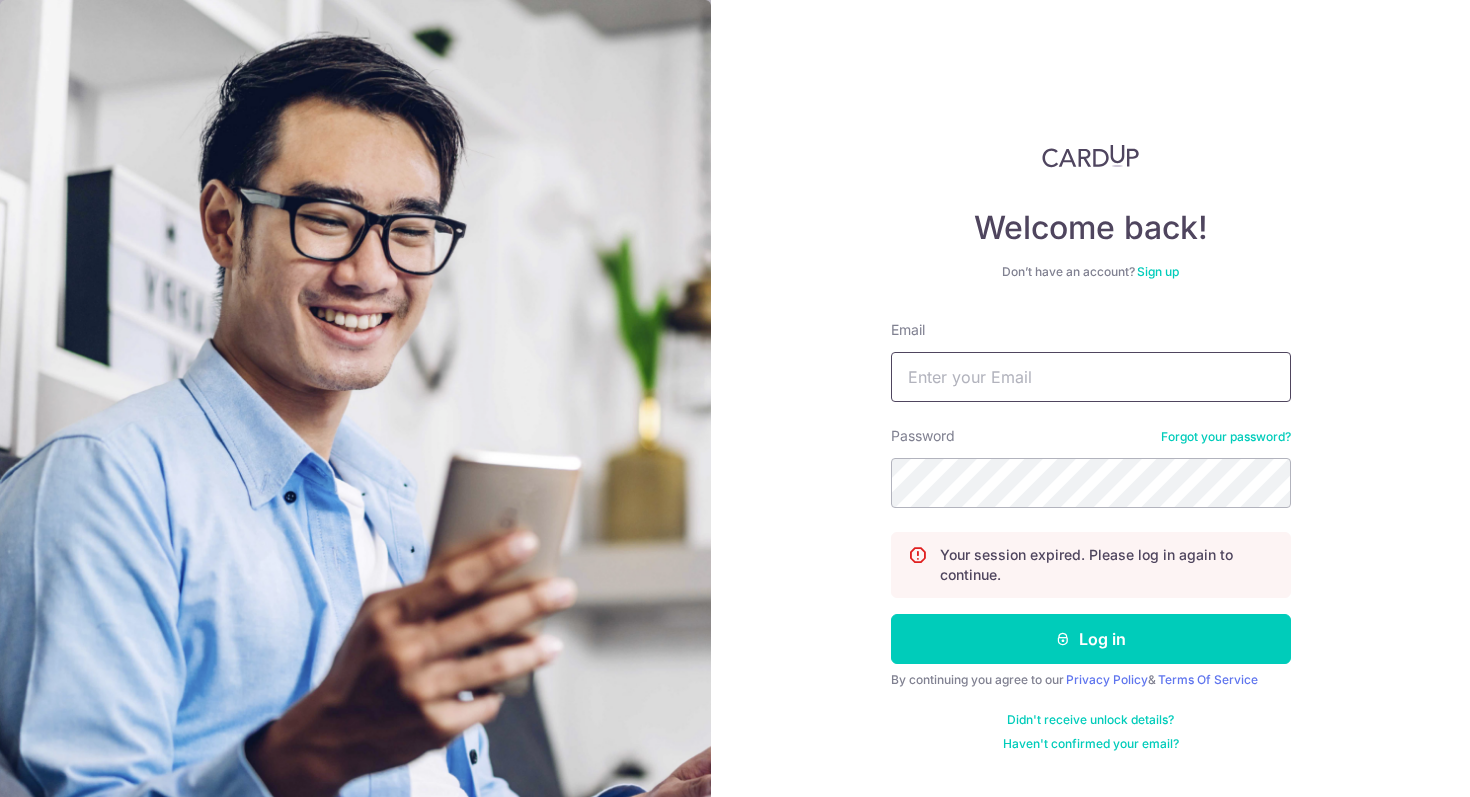 type on "[EMAIL]" 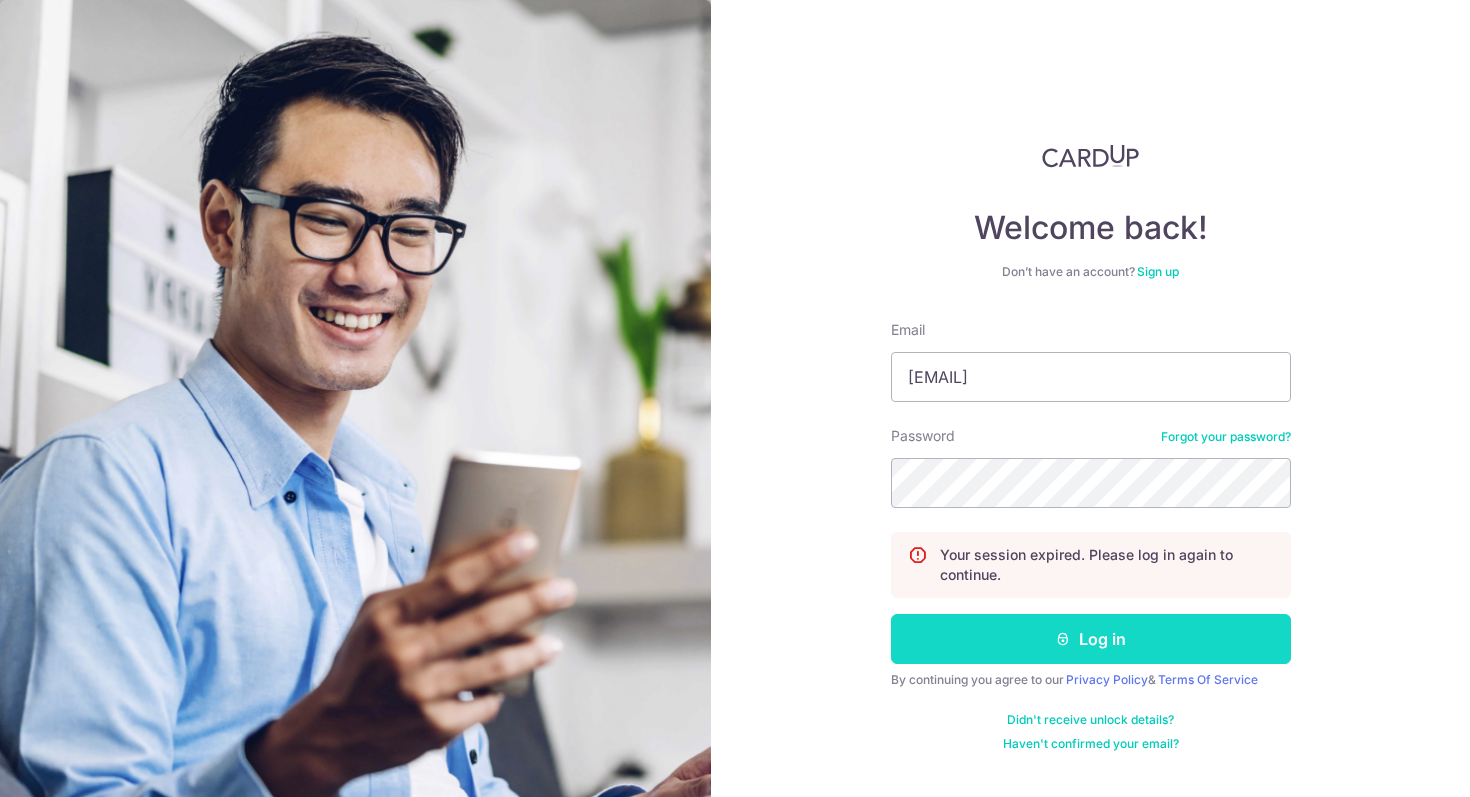 click on "Log in" at bounding box center [1091, 639] 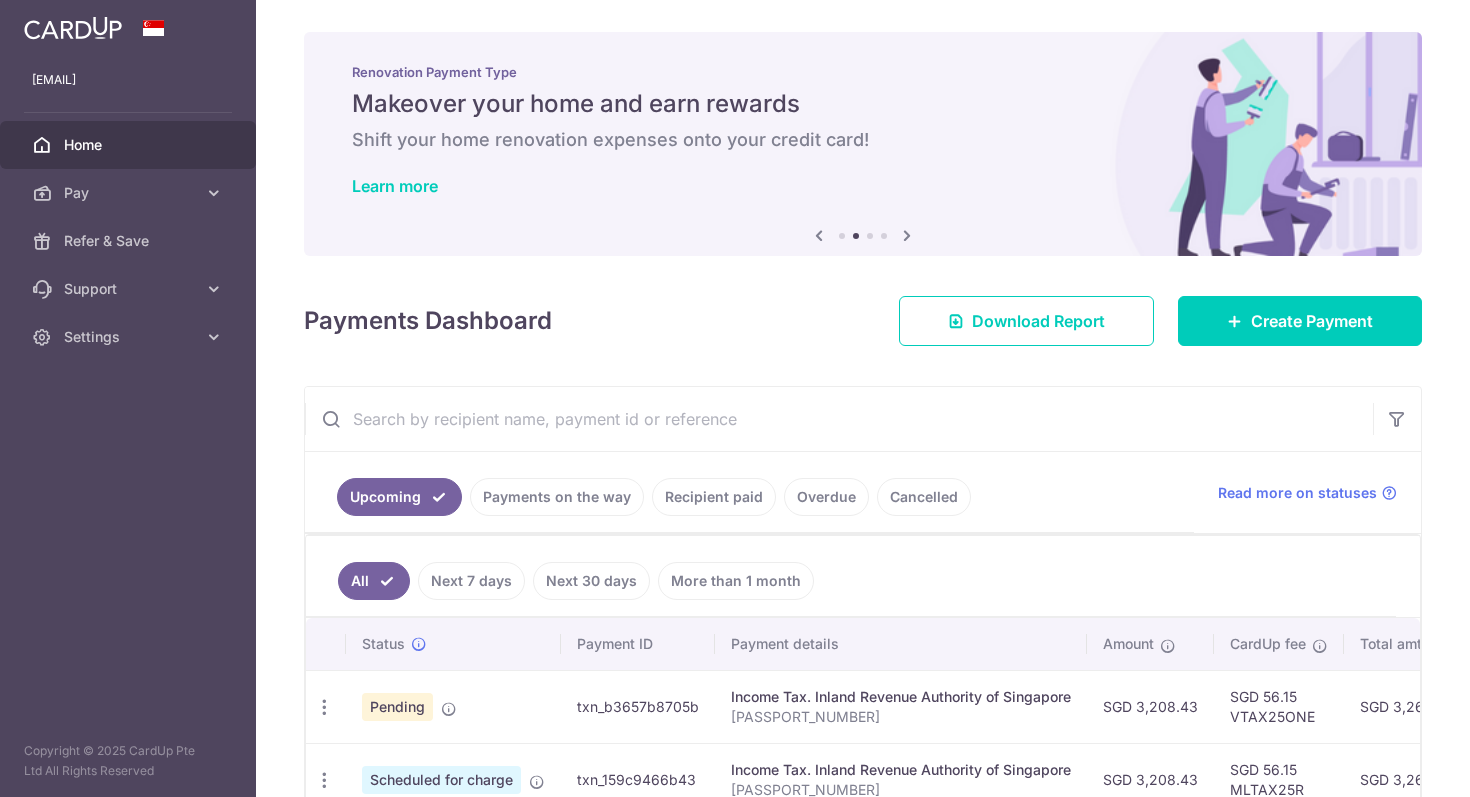 scroll, scrollTop: 0, scrollLeft: 0, axis: both 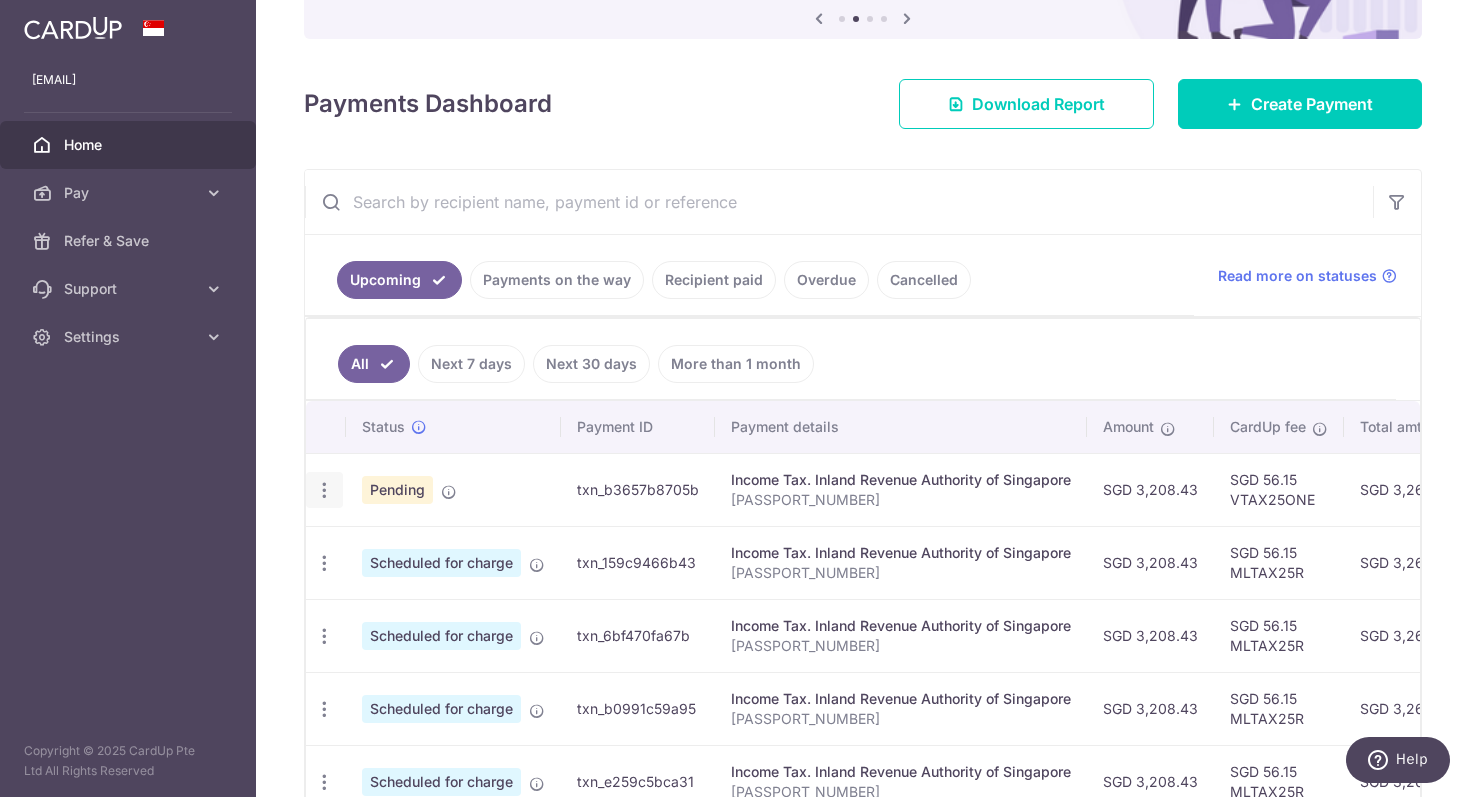 click on "Update payment
Cancel payment
Upload doc" at bounding box center (324, 490) 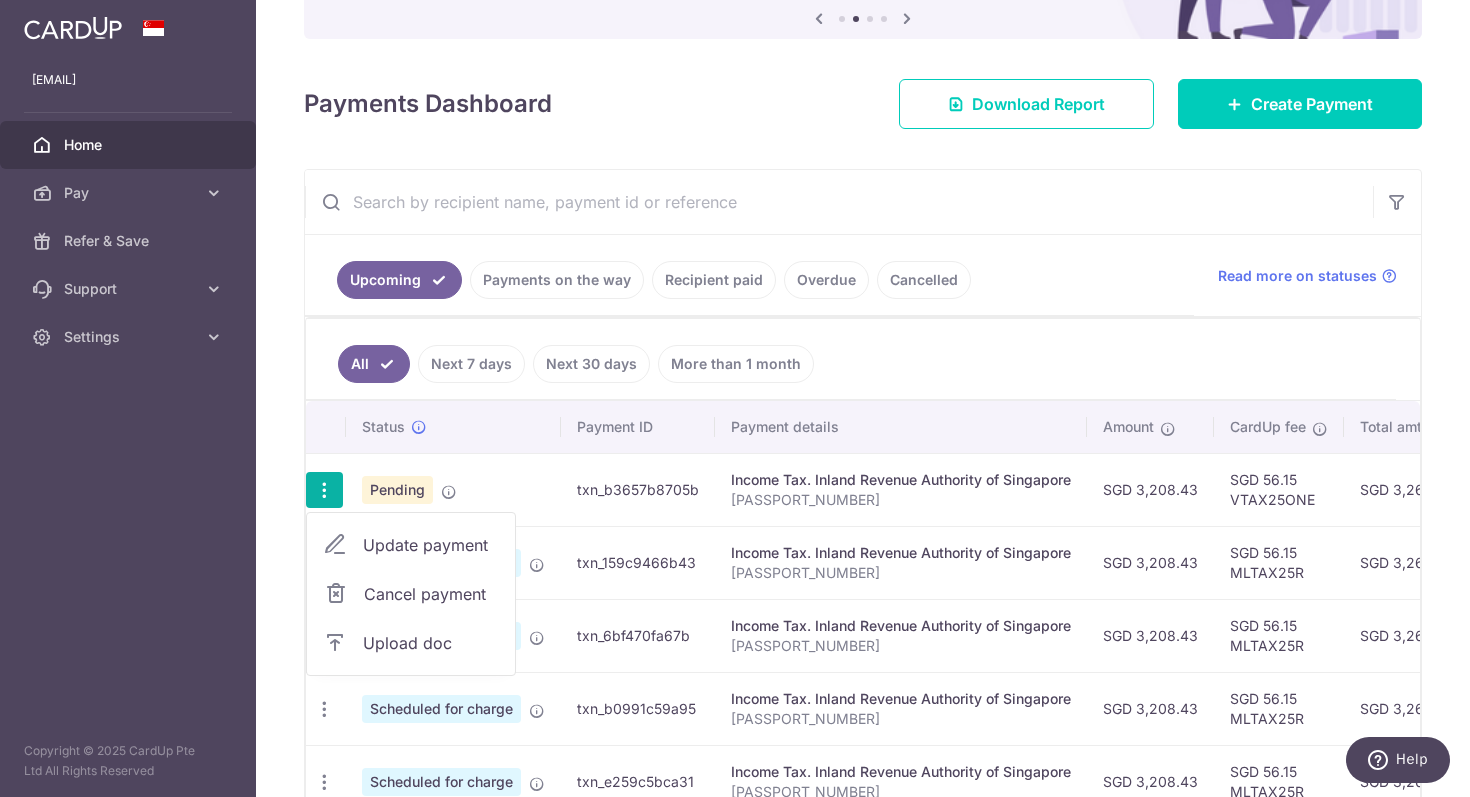 click on "Update payment" at bounding box center [431, 545] 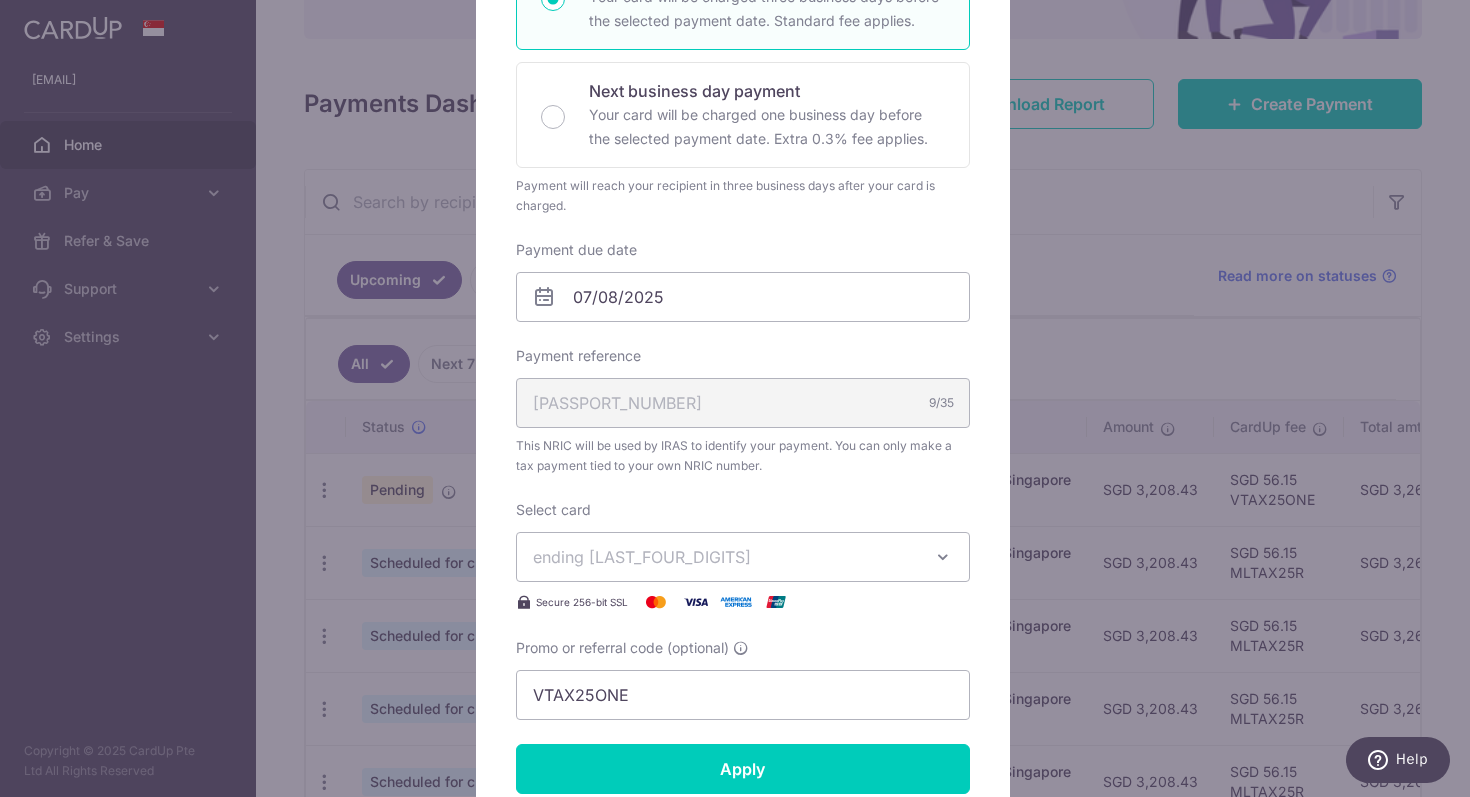 scroll, scrollTop: 460, scrollLeft: 0, axis: vertical 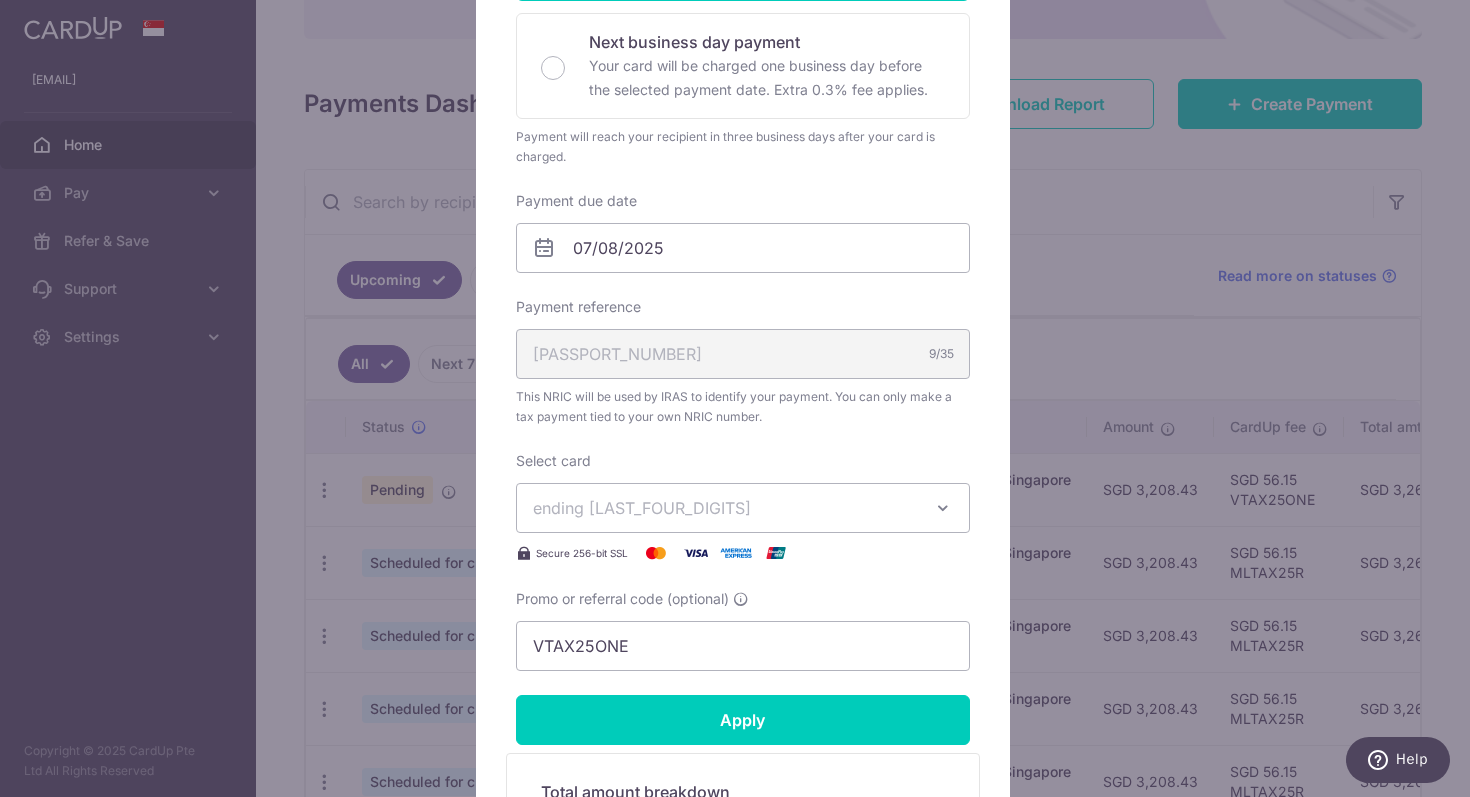 click on "ending 1384" at bounding box center (725, 508) 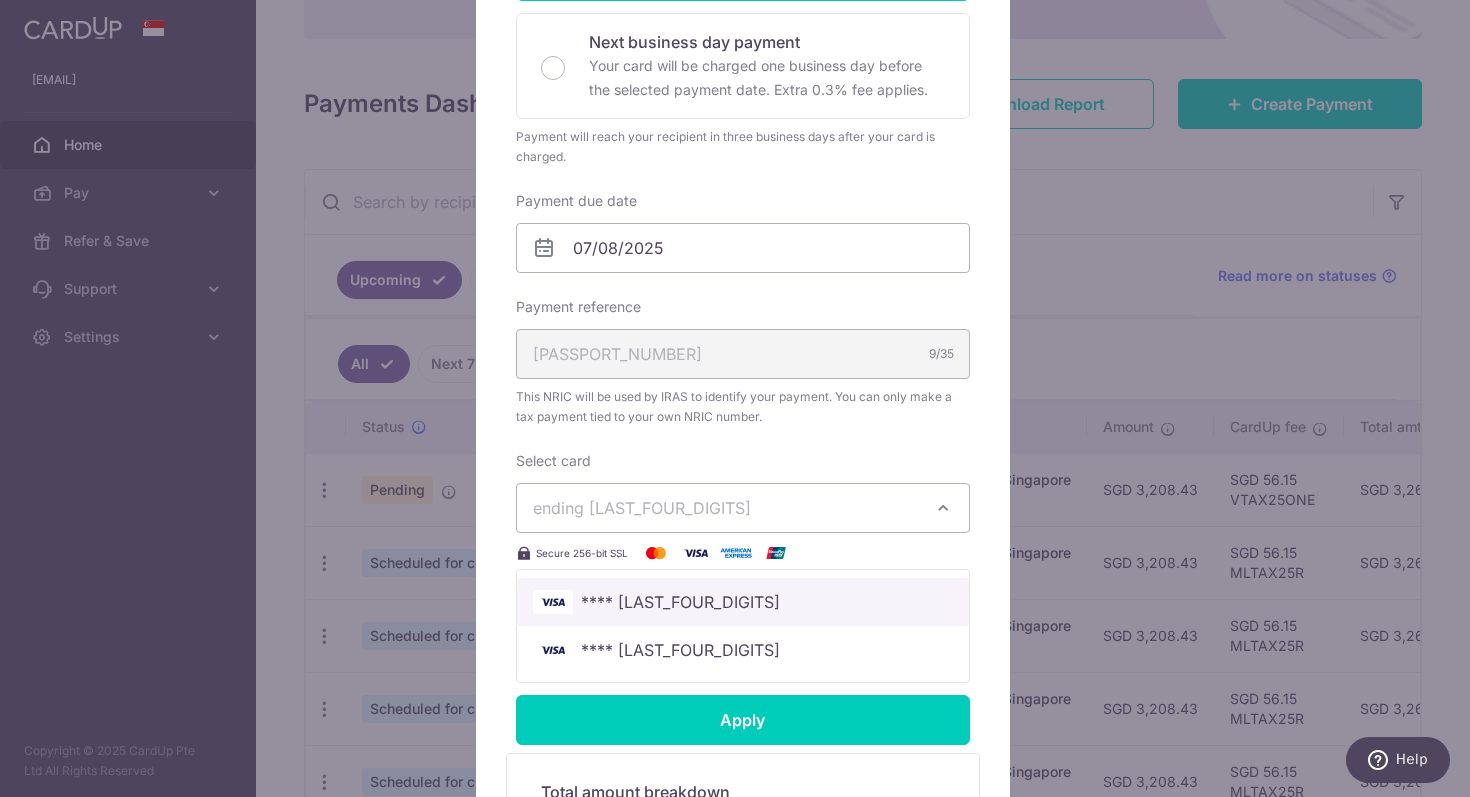 click on "**** [LAST_FOUR]" at bounding box center [743, 602] 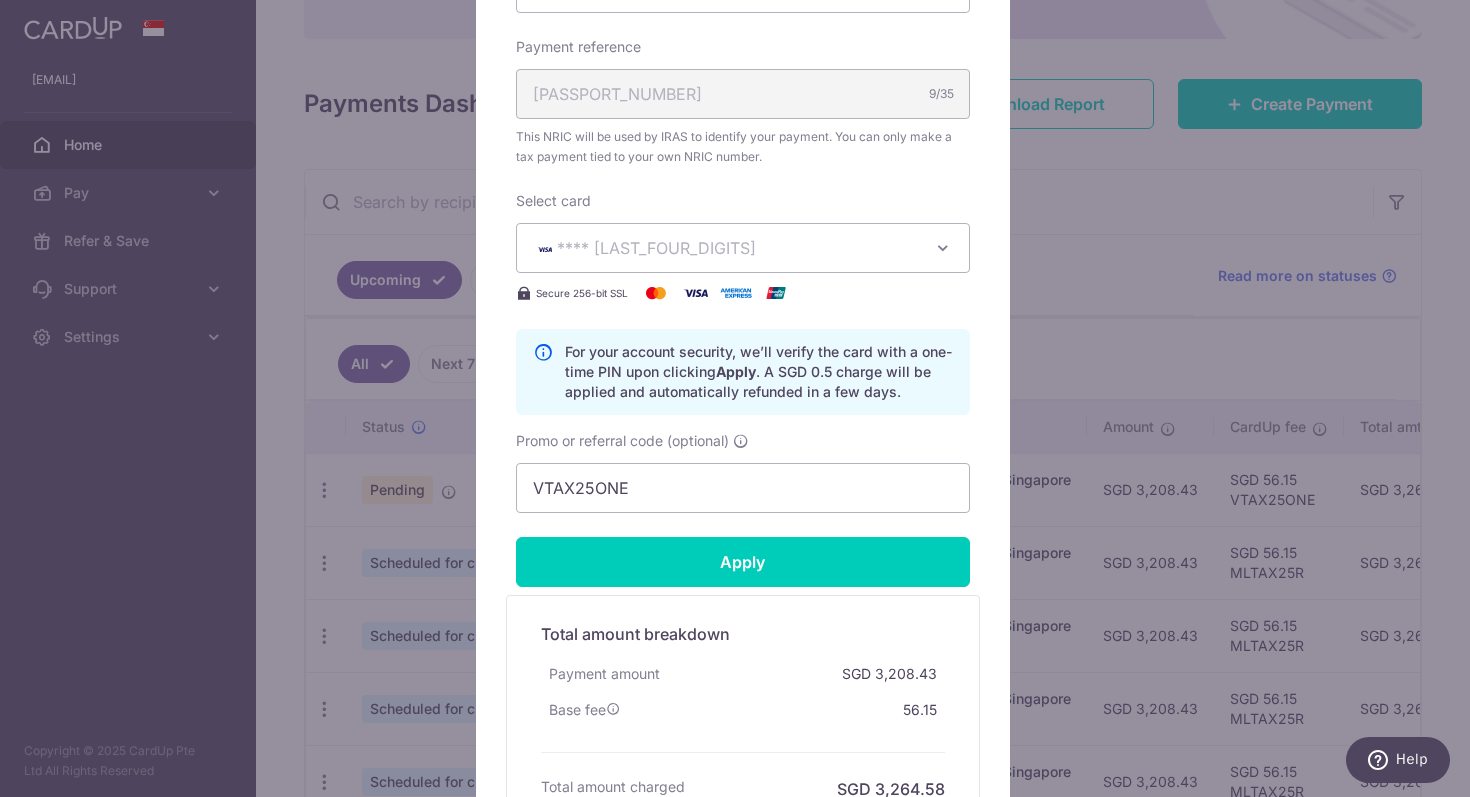 scroll, scrollTop: 749, scrollLeft: 0, axis: vertical 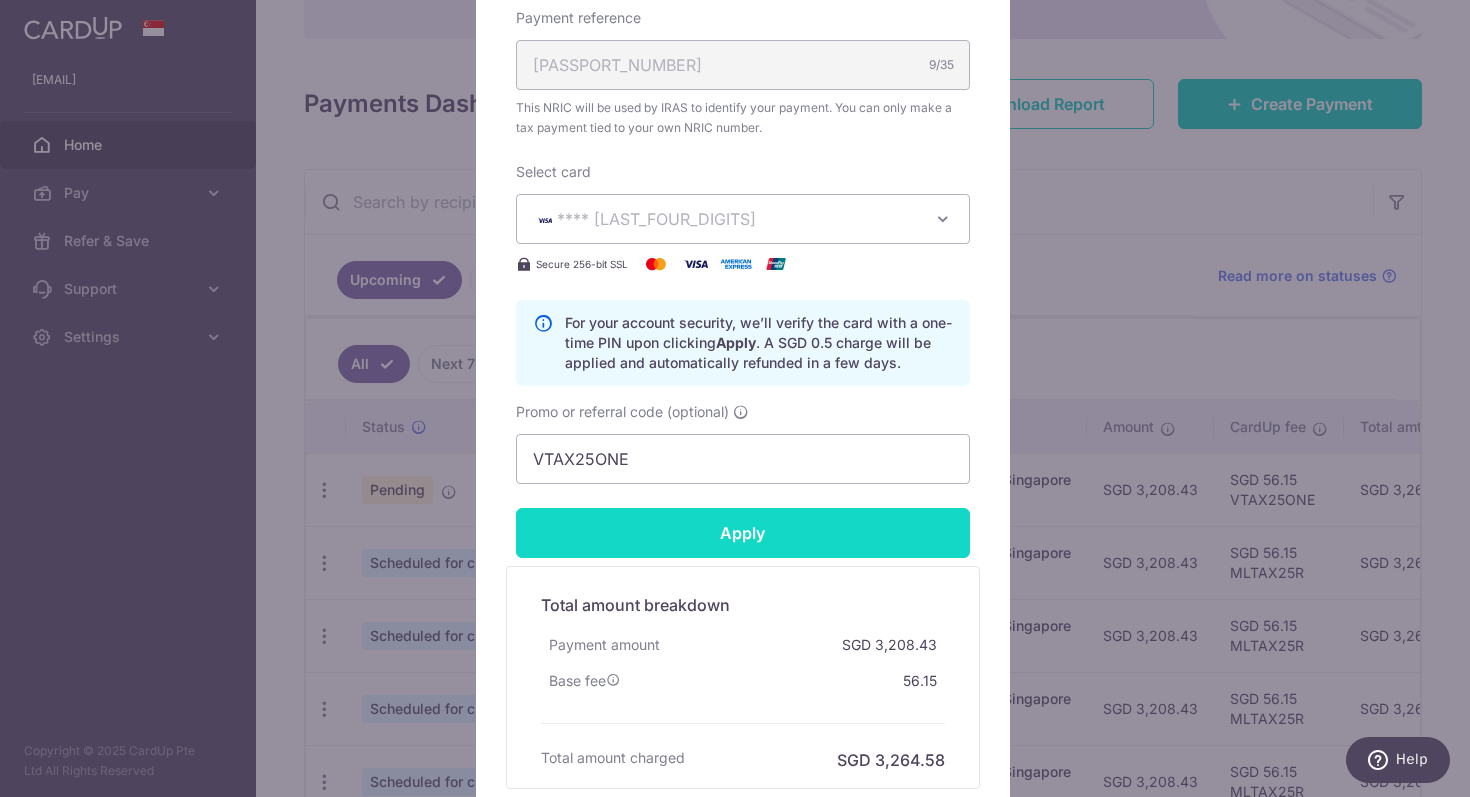 click on "Apply" at bounding box center [743, 533] 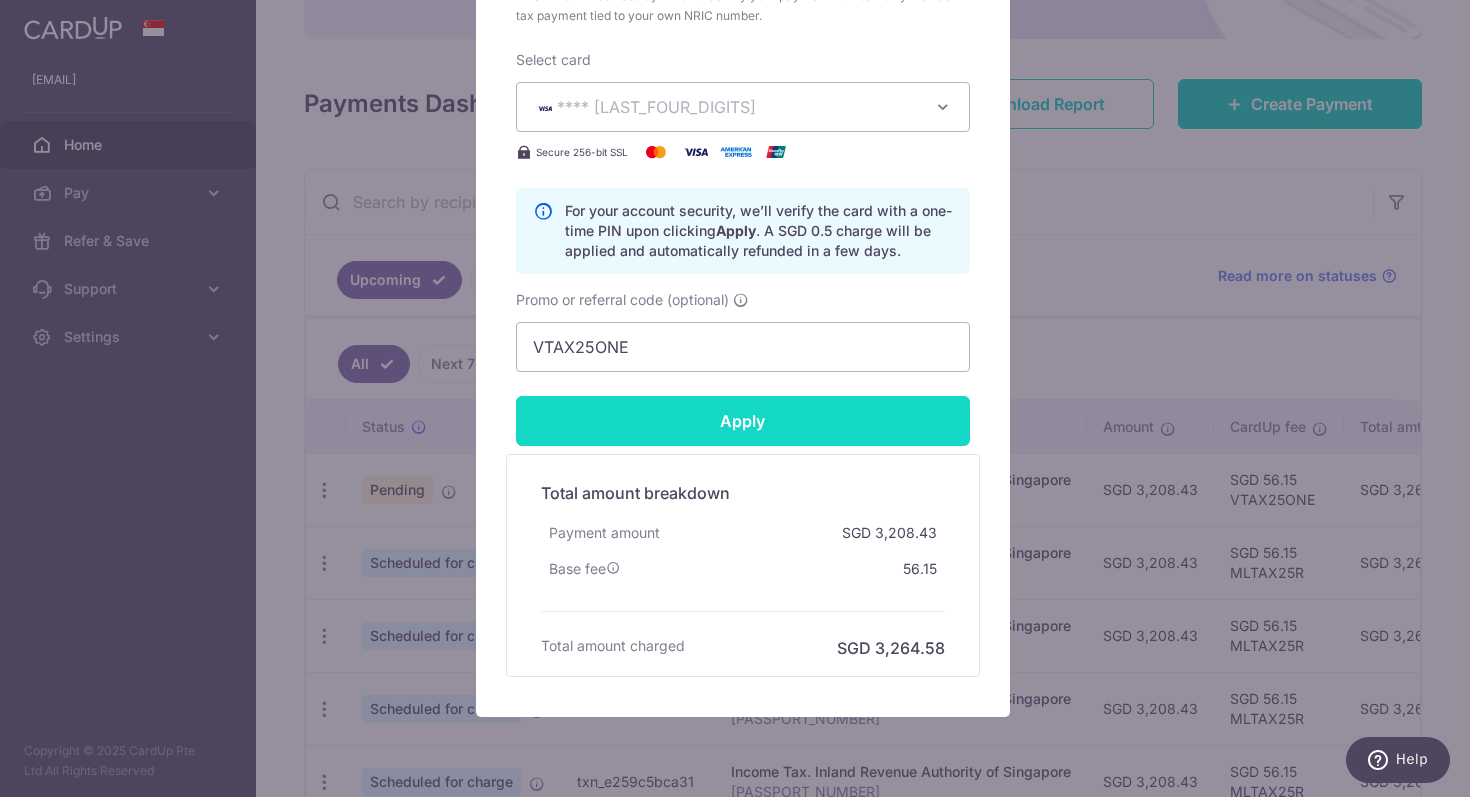 scroll, scrollTop: 810, scrollLeft: 0, axis: vertical 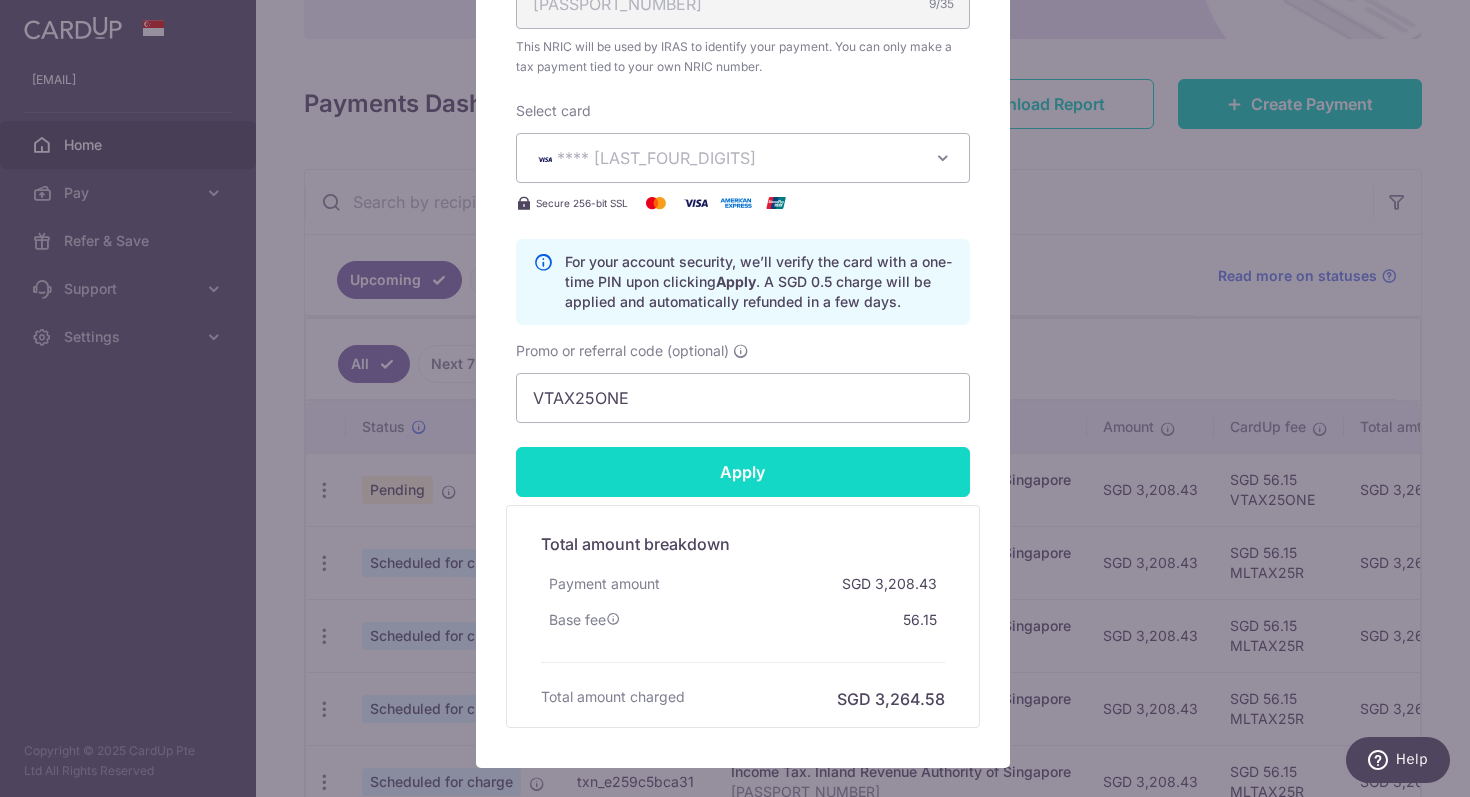 click on "Apply" at bounding box center [743, 472] 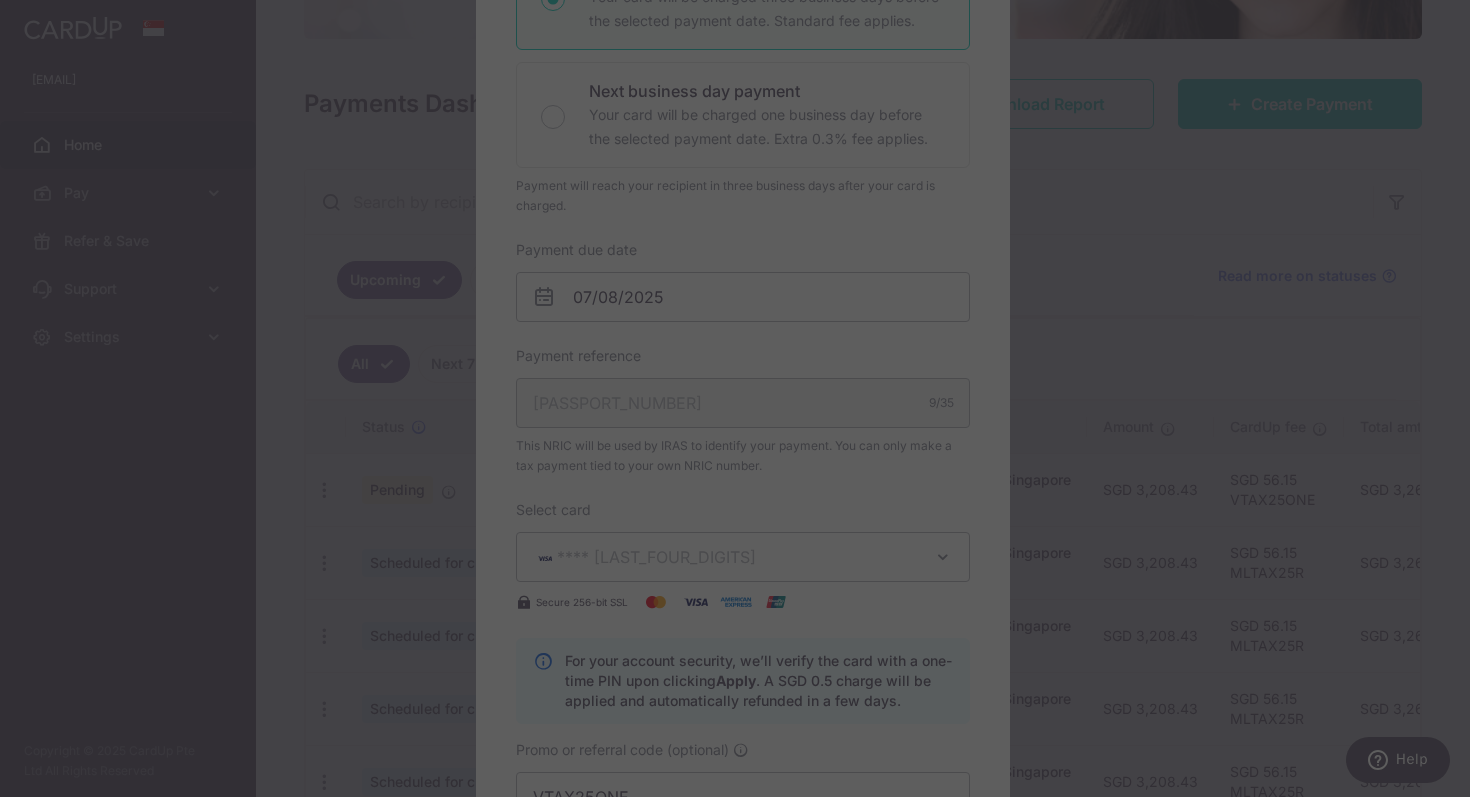 scroll, scrollTop: 365, scrollLeft: 0, axis: vertical 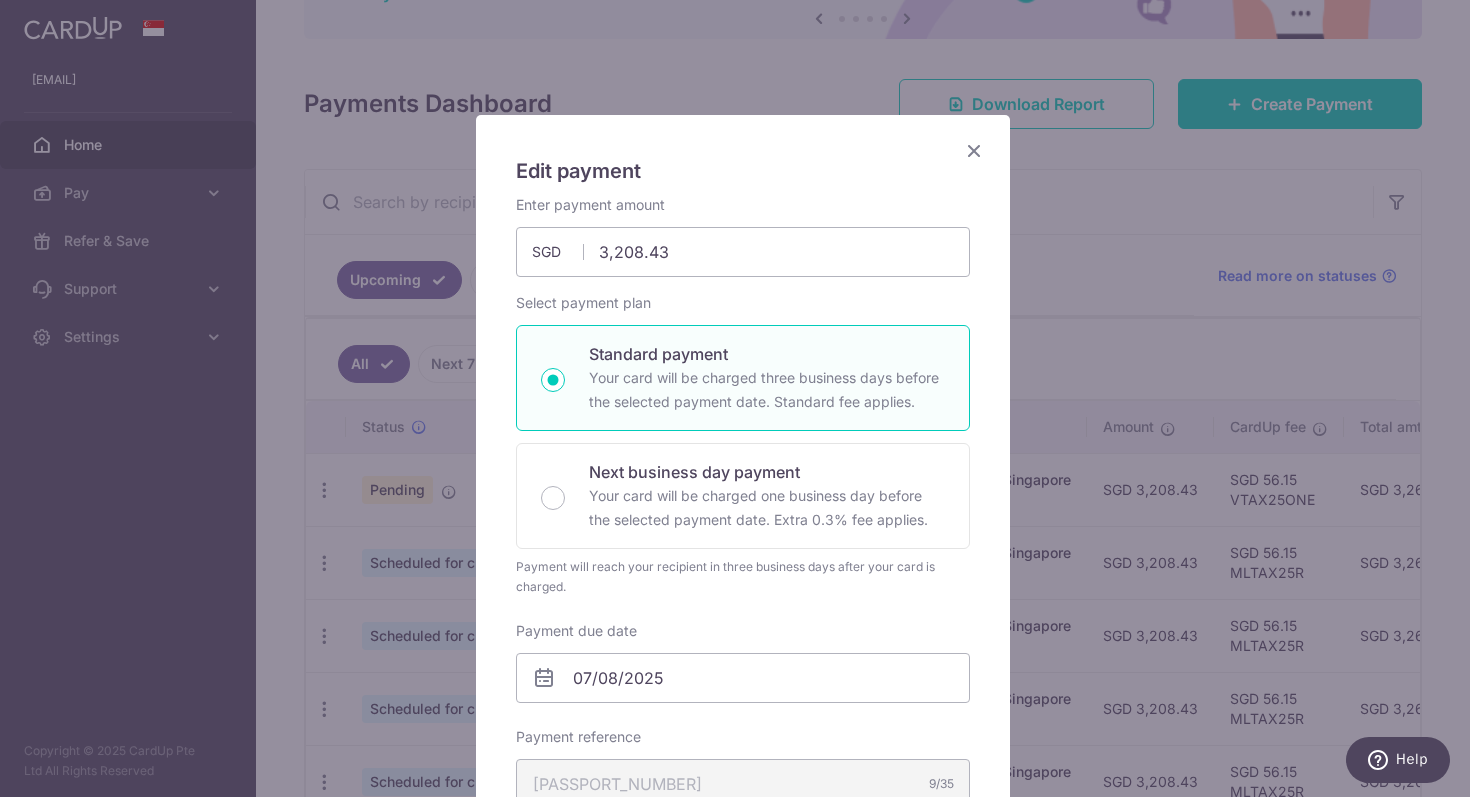 click at bounding box center [974, 150] 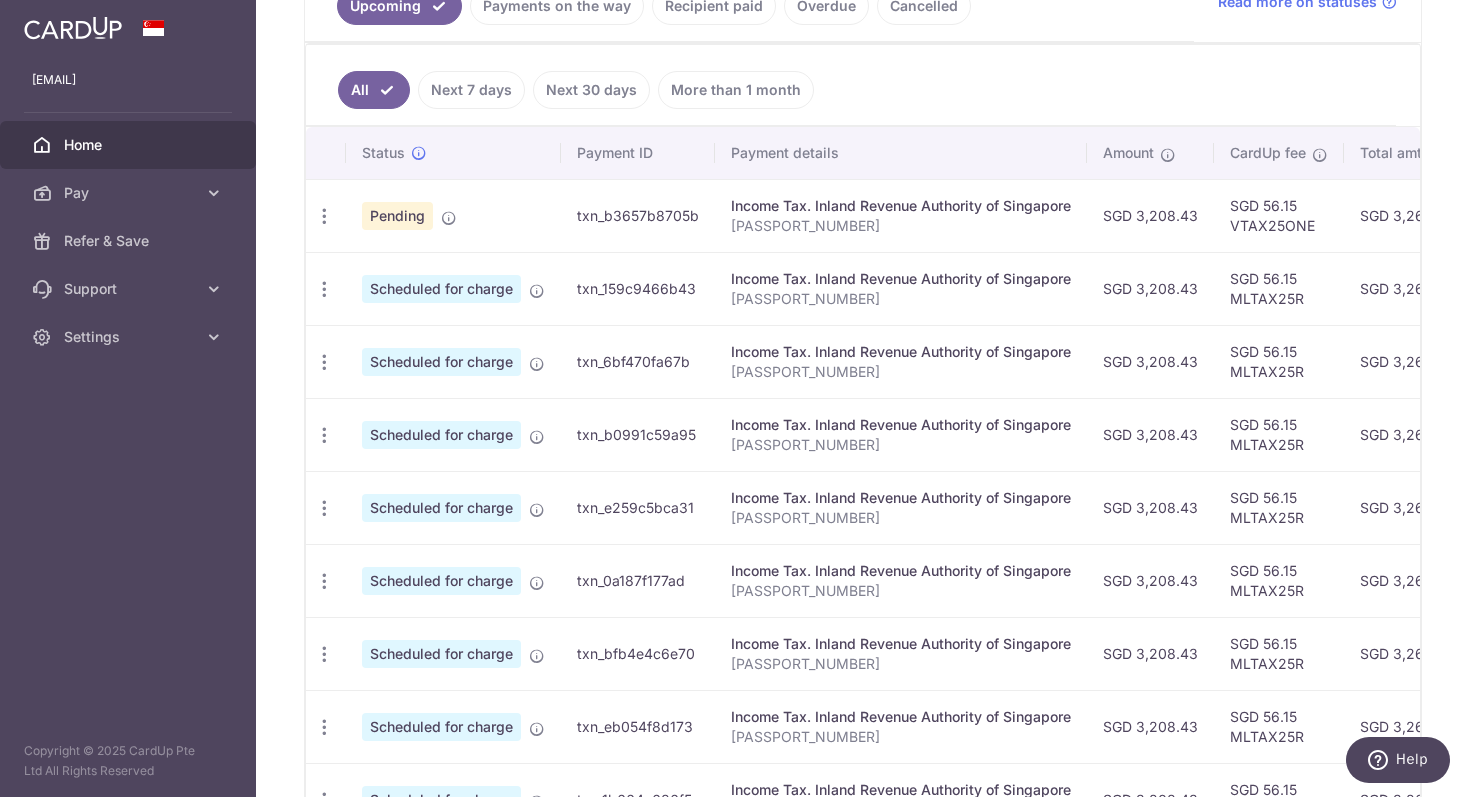 scroll, scrollTop: 519, scrollLeft: 0, axis: vertical 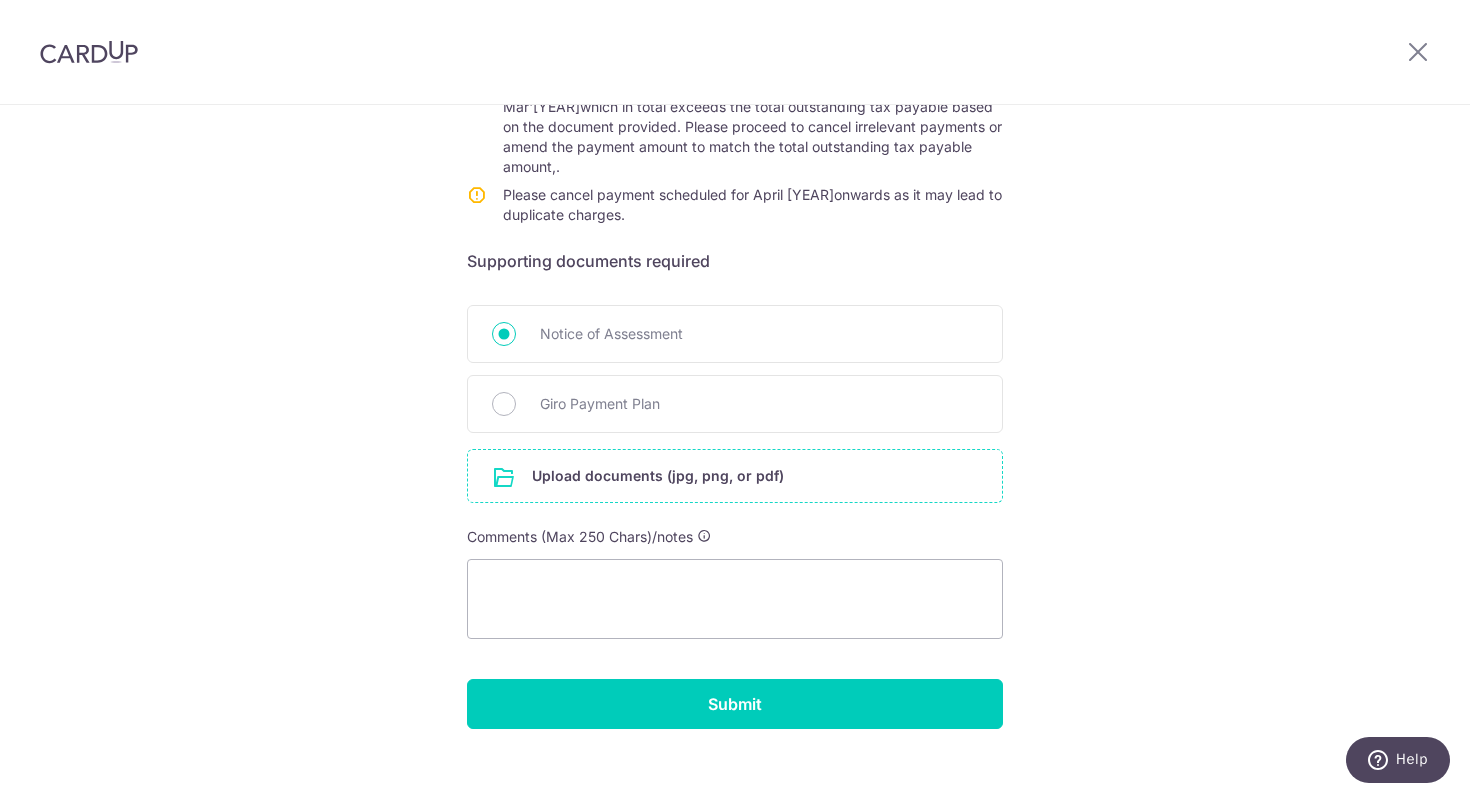 click at bounding box center [735, 476] 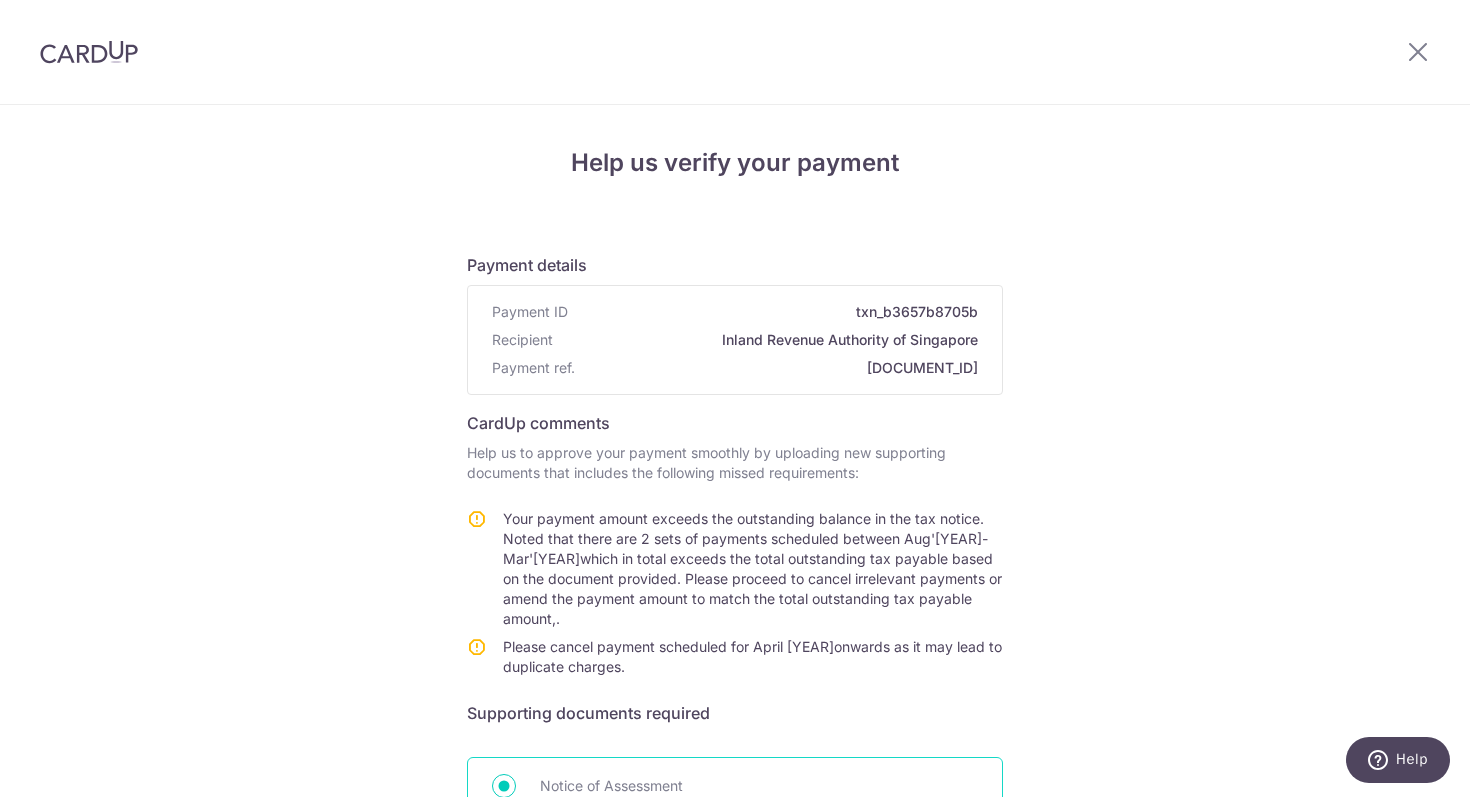scroll, scrollTop: 616, scrollLeft: 0, axis: vertical 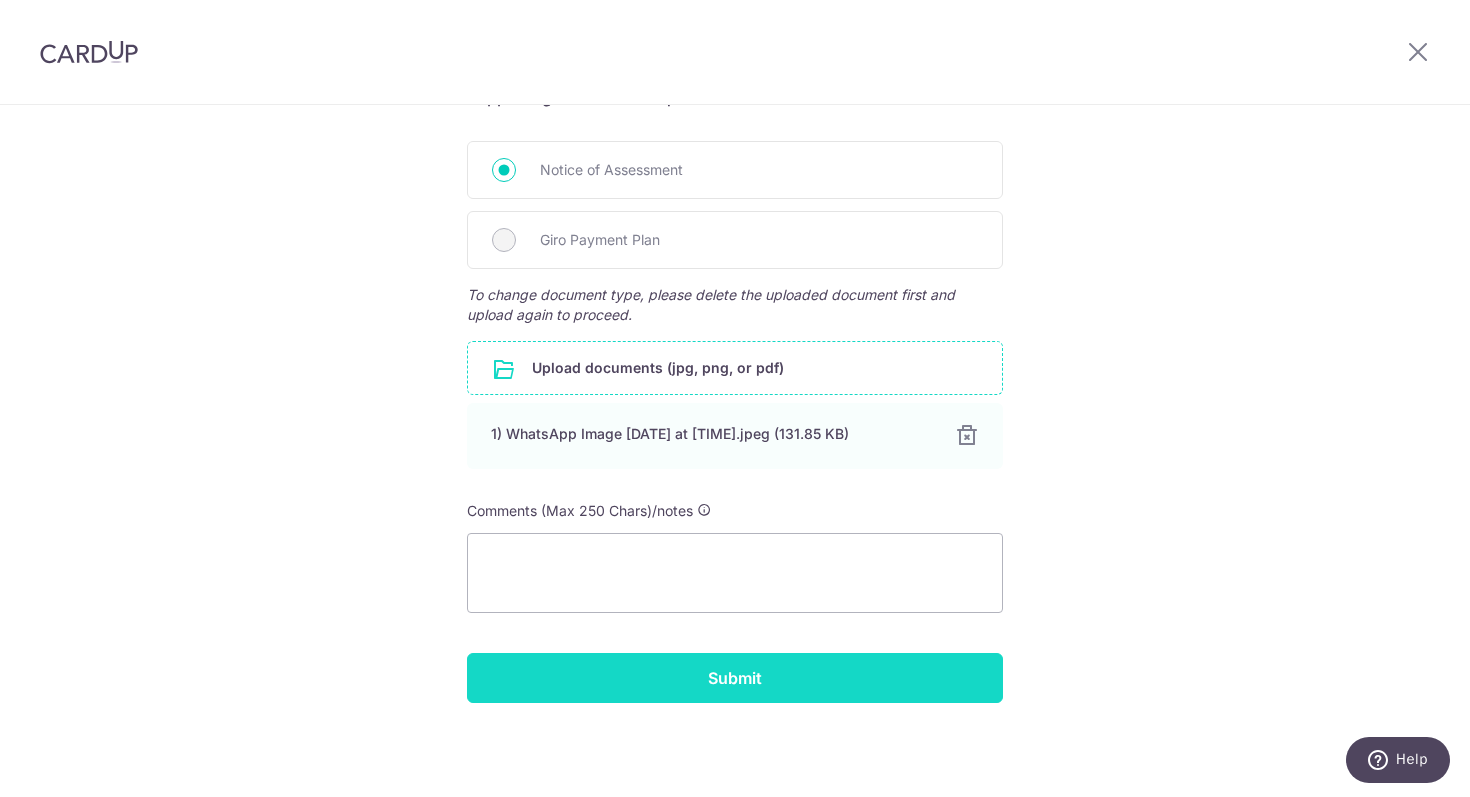 click on "Submit" at bounding box center [735, 678] 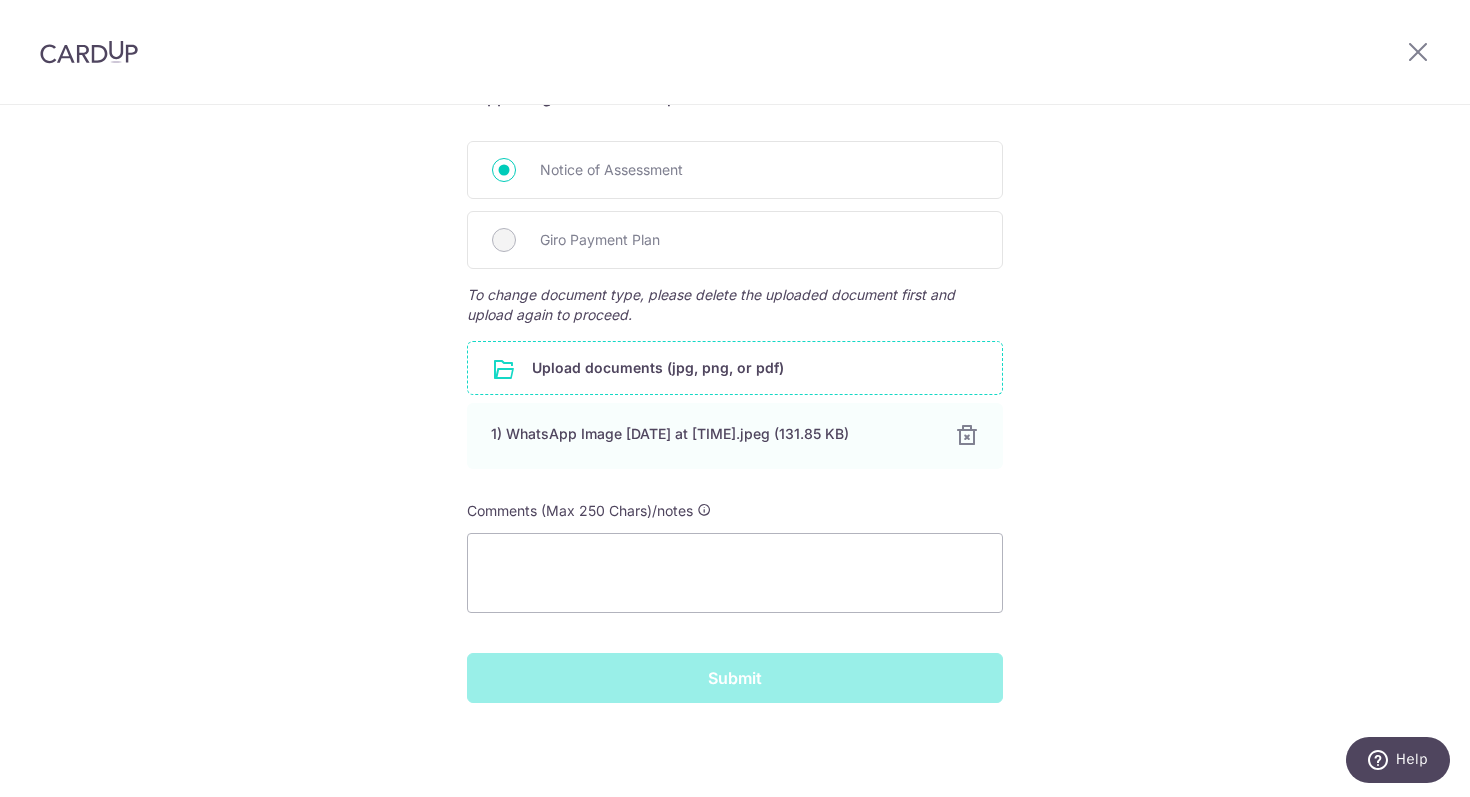 scroll, scrollTop: 610, scrollLeft: 0, axis: vertical 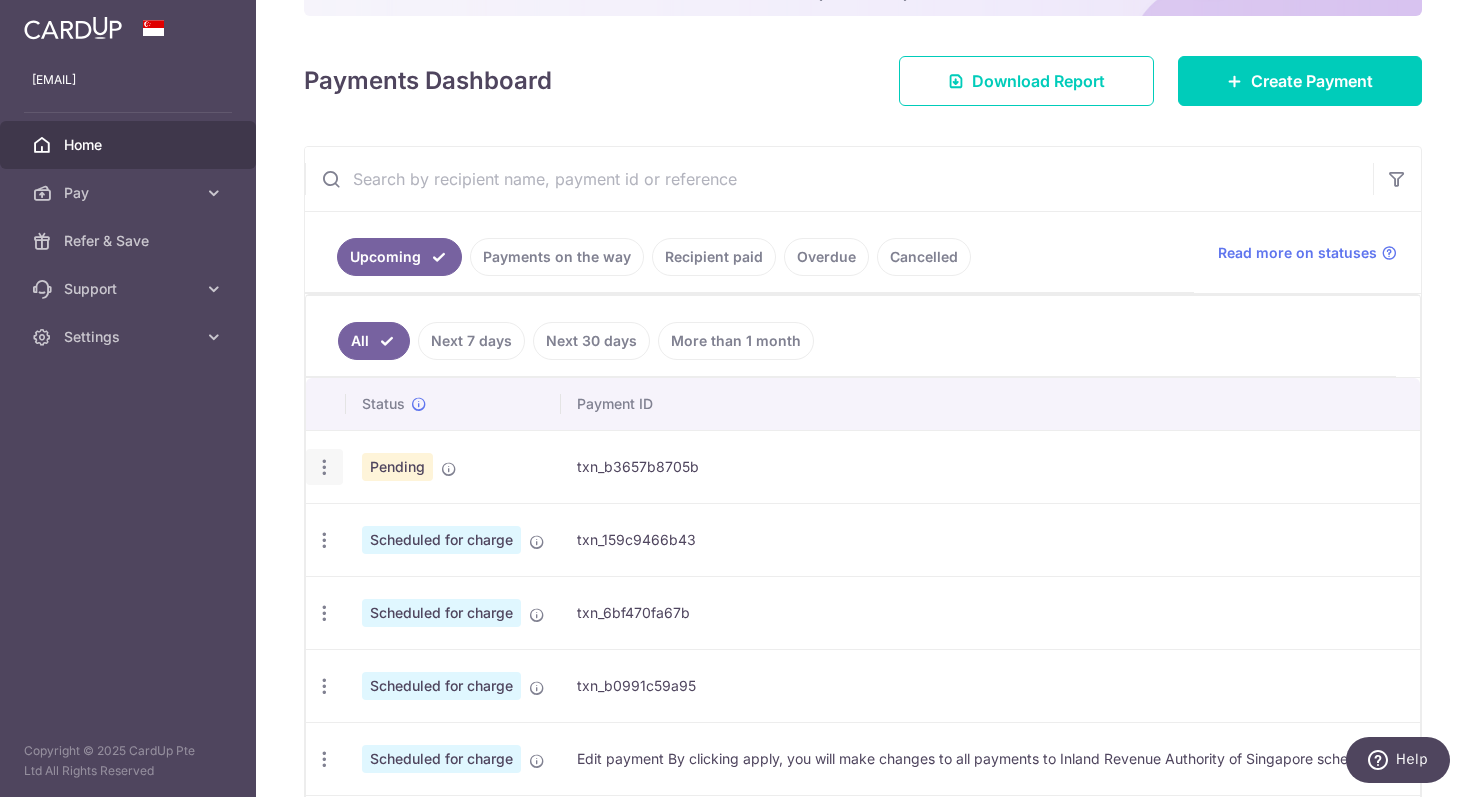 click at bounding box center (324, 467) 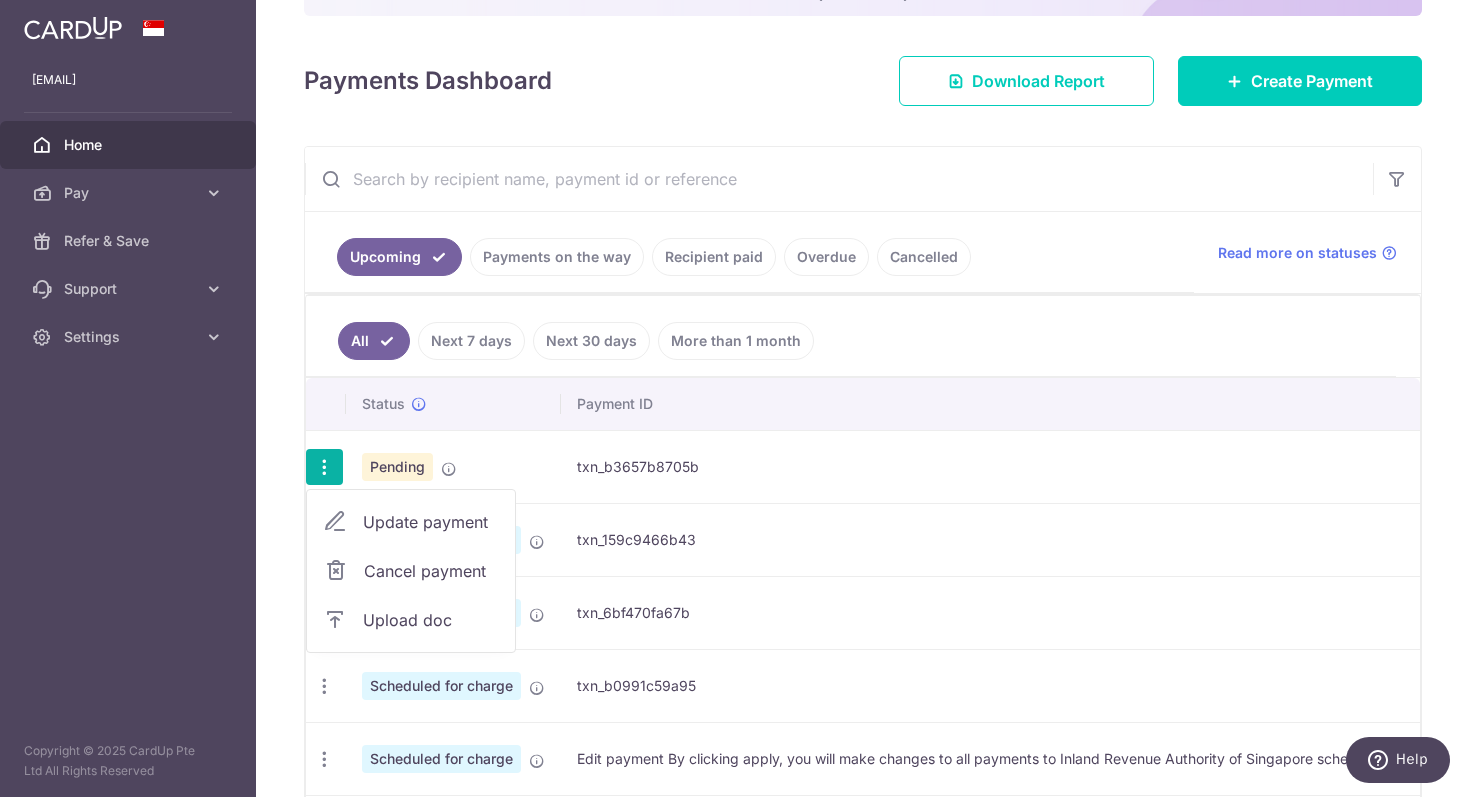 click on "Update payment" at bounding box center [431, 522] 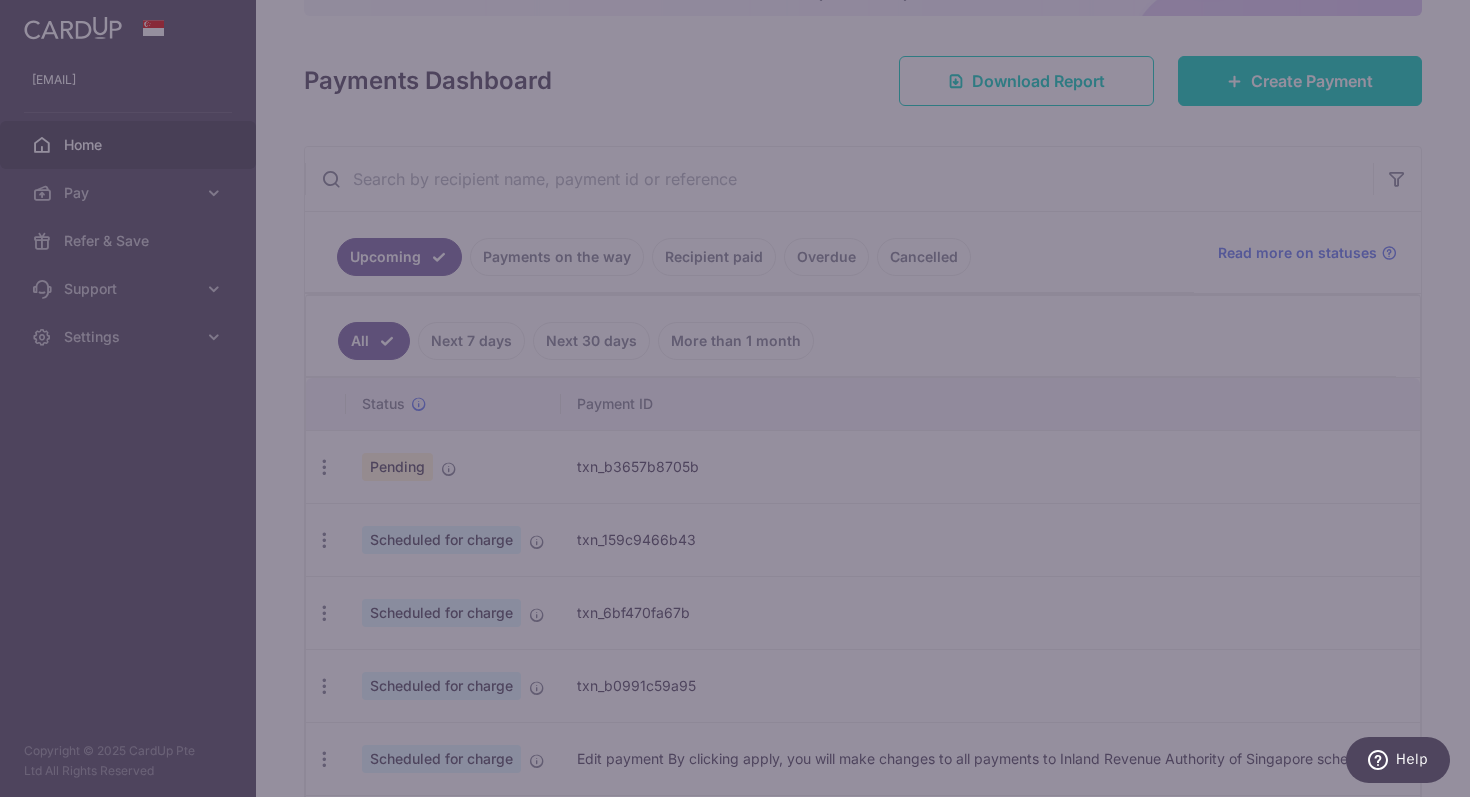 type on "VTAX25ONE" 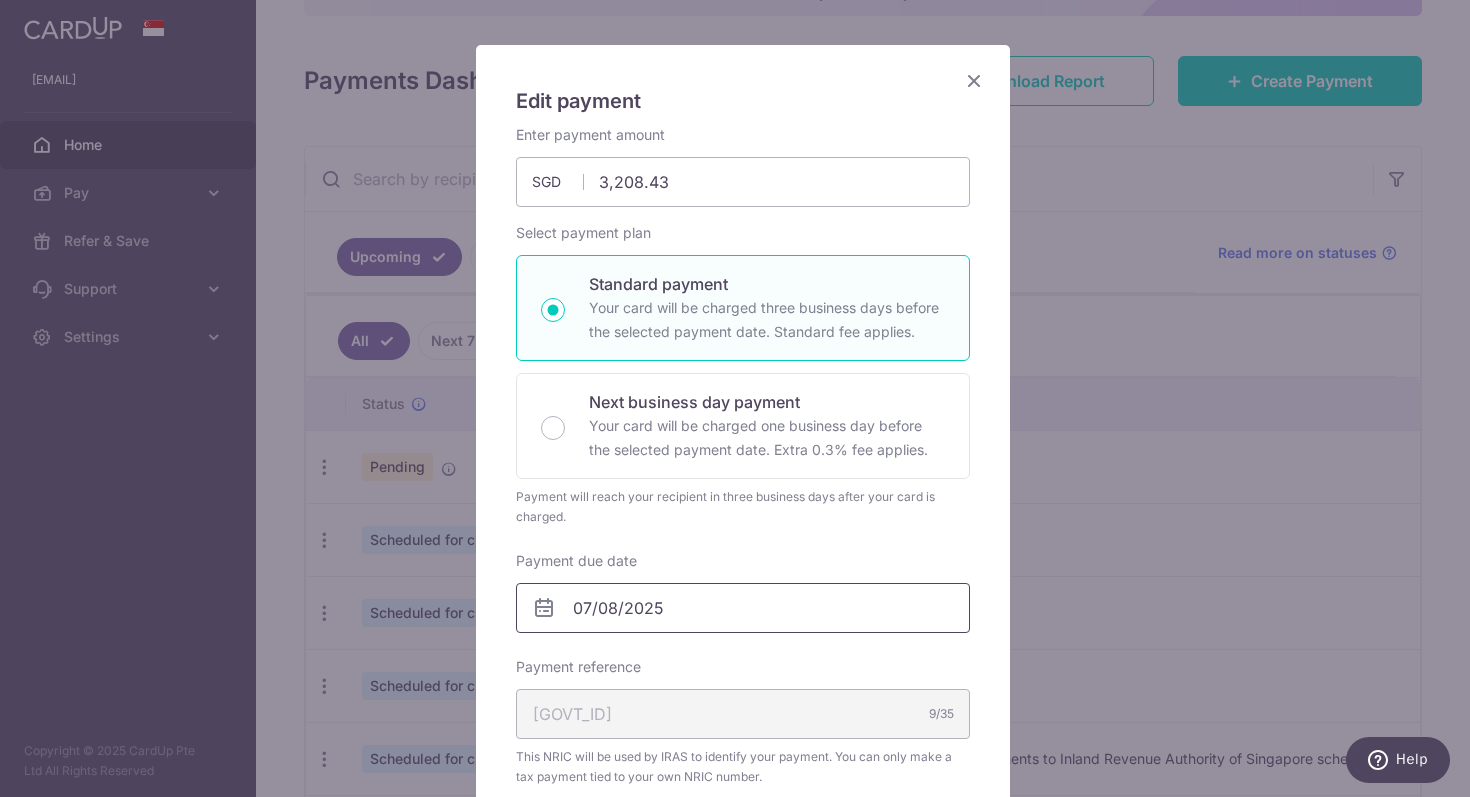 scroll, scrollTop: 439, scrollLeft: 0, axis: vertical 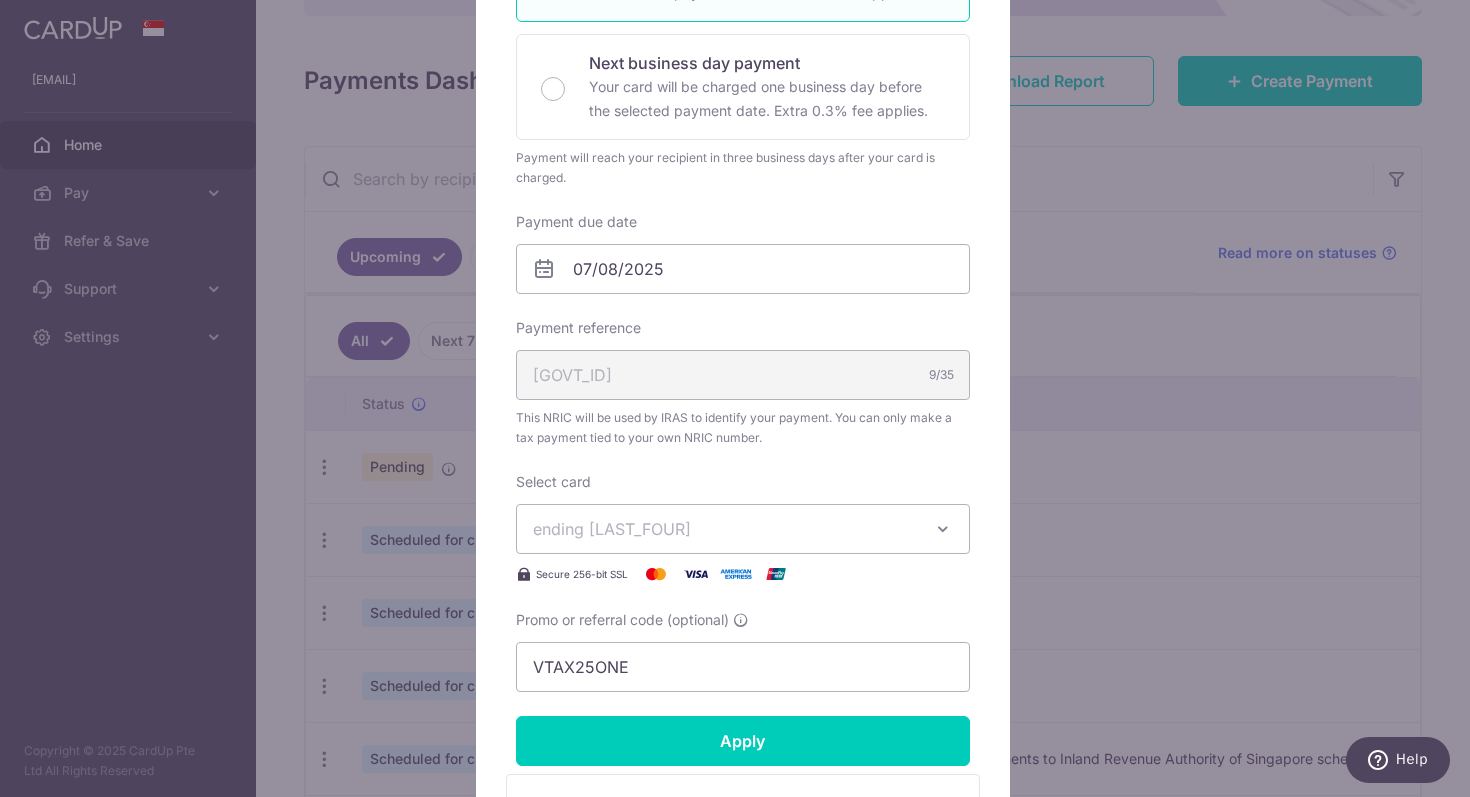 click on "Edit payment
By clicking apply,  you will make changes to all   payments to  Inland Revenue Authority of Singapore  scheduled from
.
By clicking below, you confirm you are editing this payment to  Inland Revenue Authority of Singapore  on
07/08/2025 .
3,208.43" at bounding box center (735, 398) 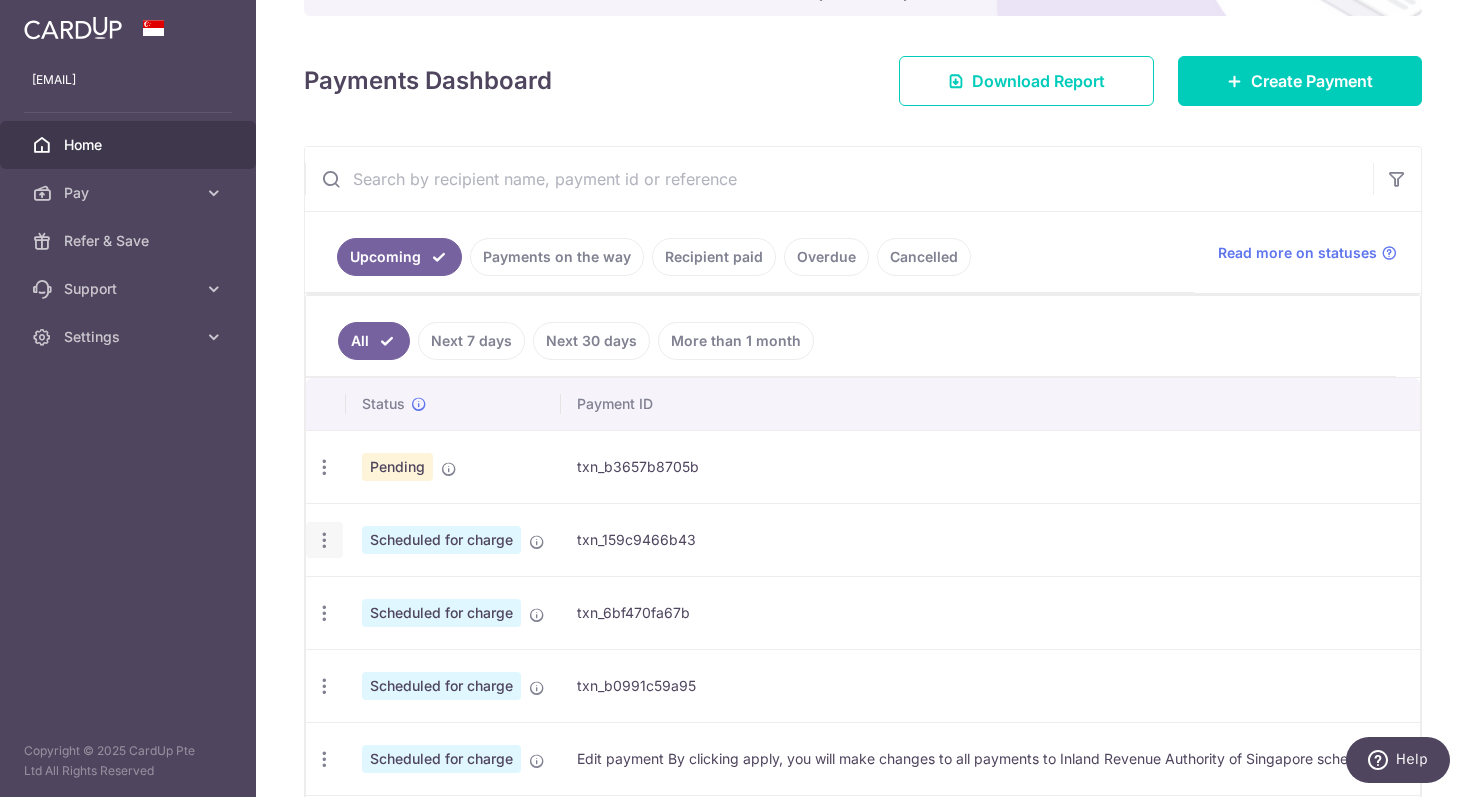 click at bounding box center (324, 467) 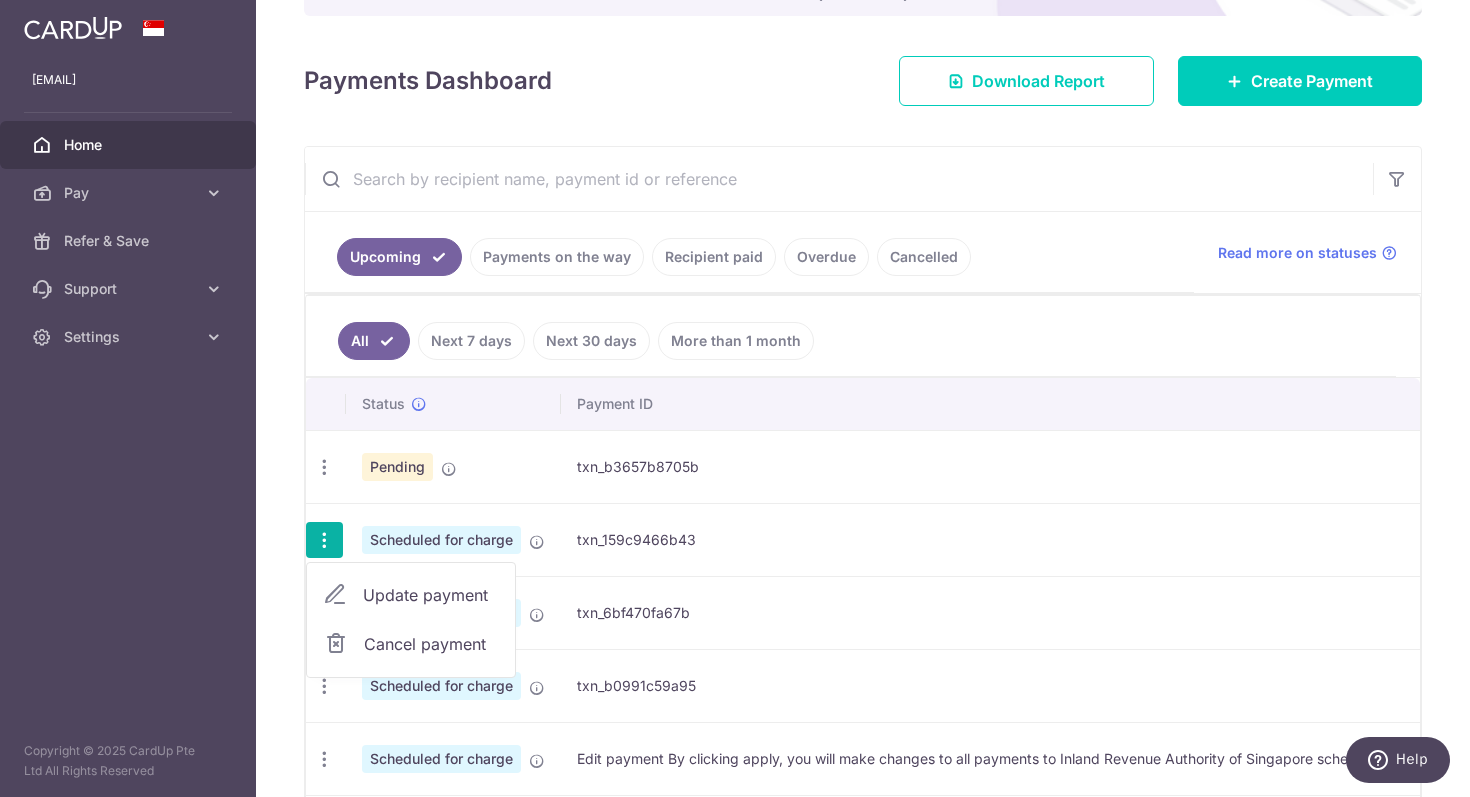 click on "Update payment" at bounding box center (431, 595) 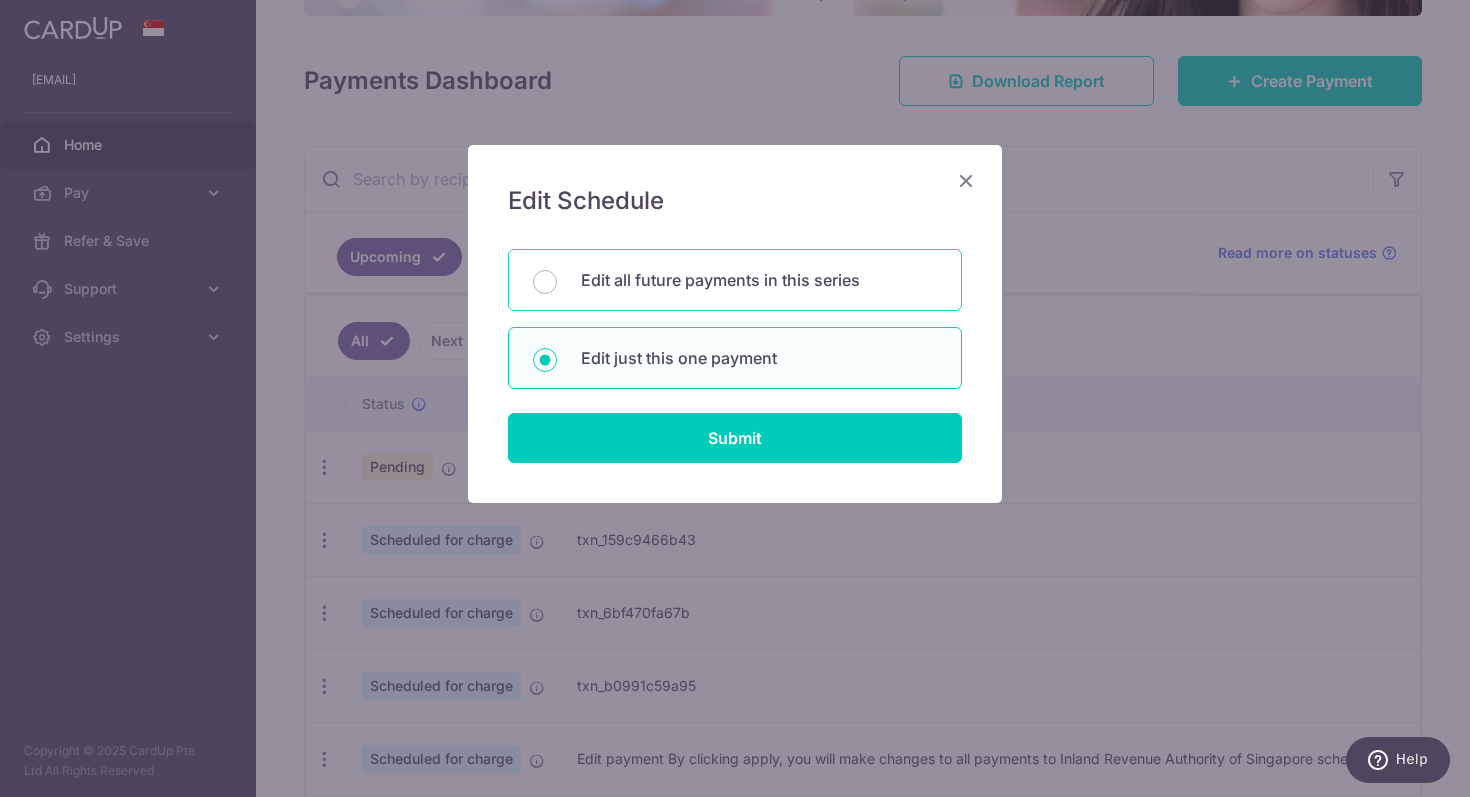 click on "Edit all future payments in this series" at bounding box center (759, 280) 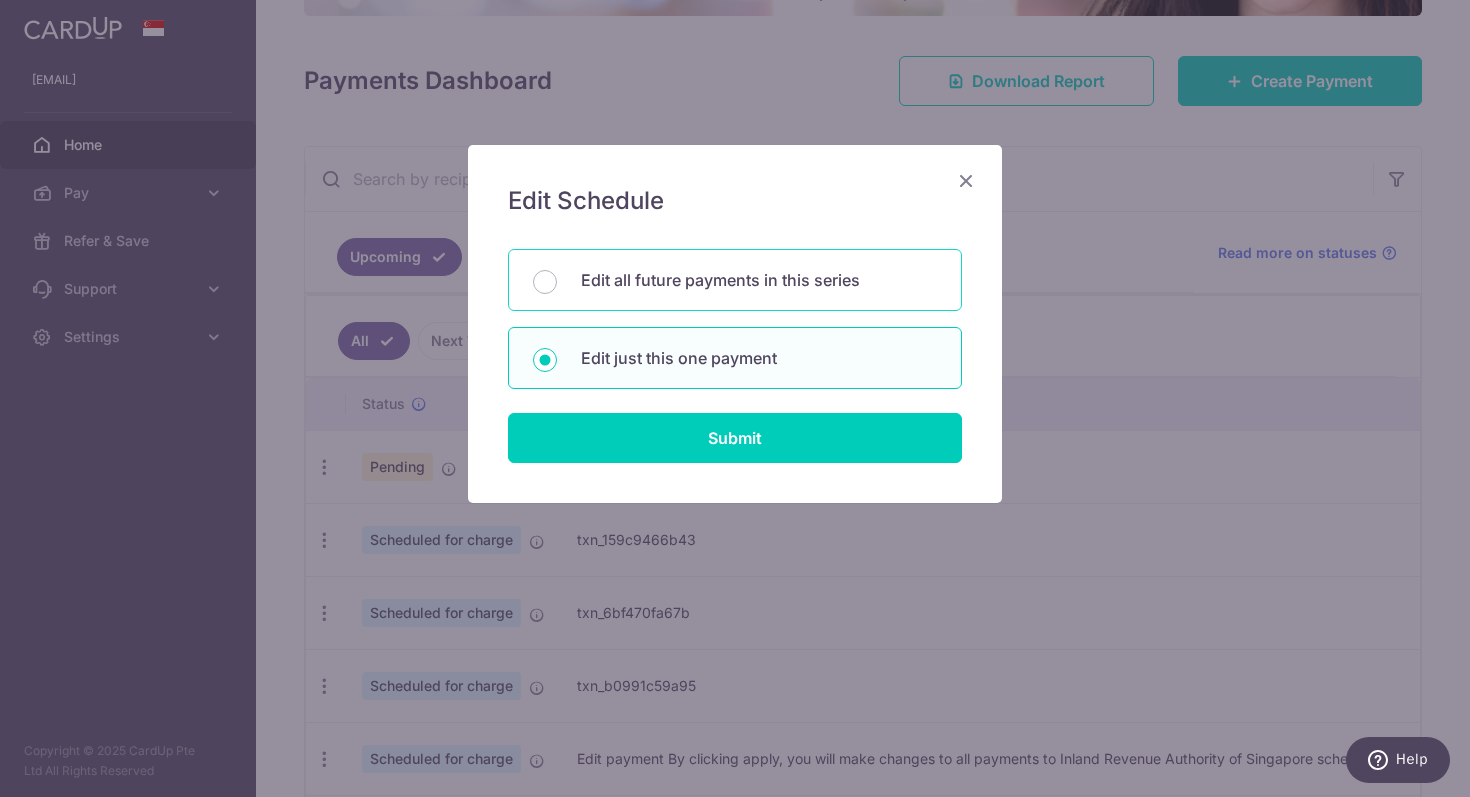 click on "Edit all future payments in this series" at bounding box center (545, 282) 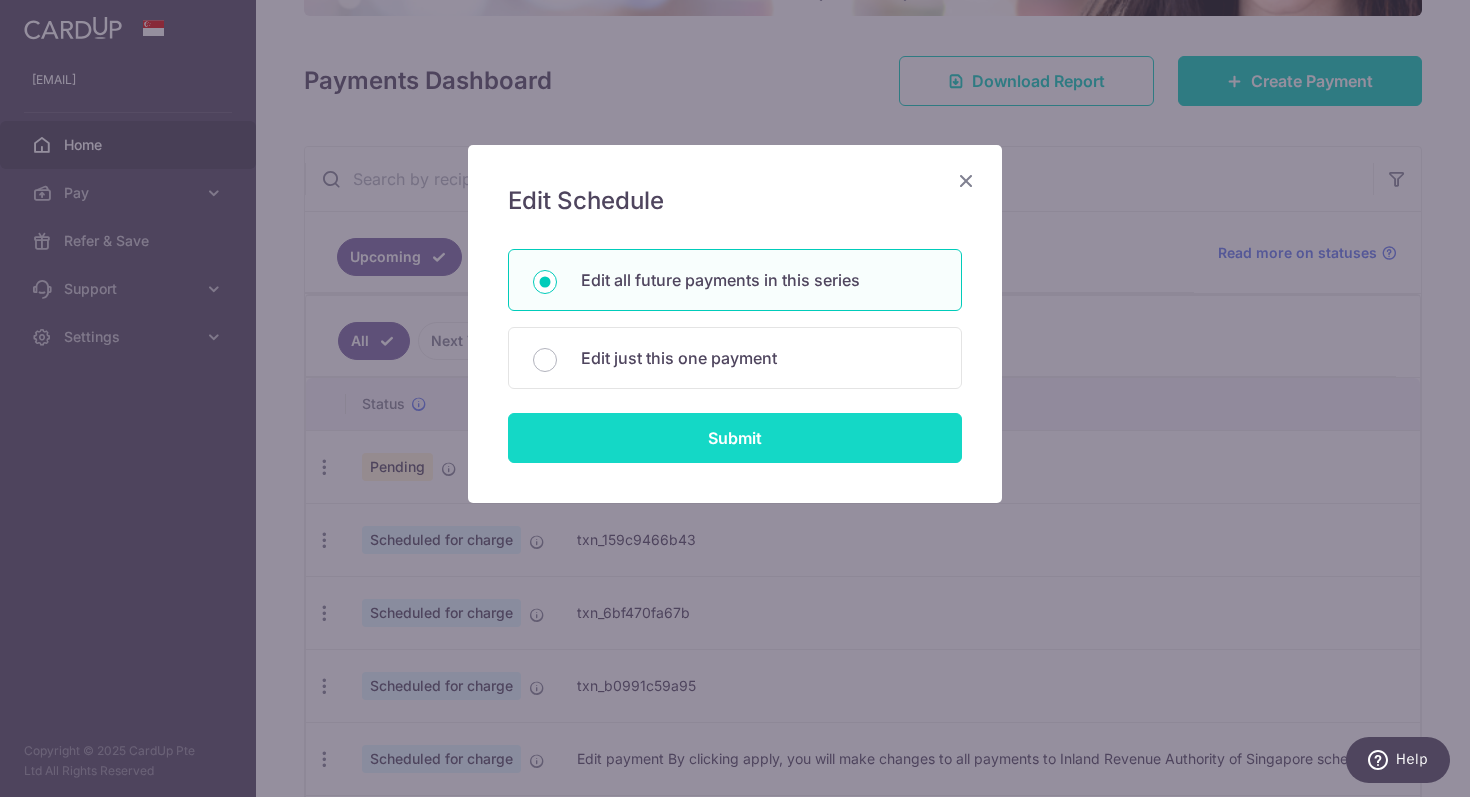 click on "Submit" at bounding box center (735, 438) 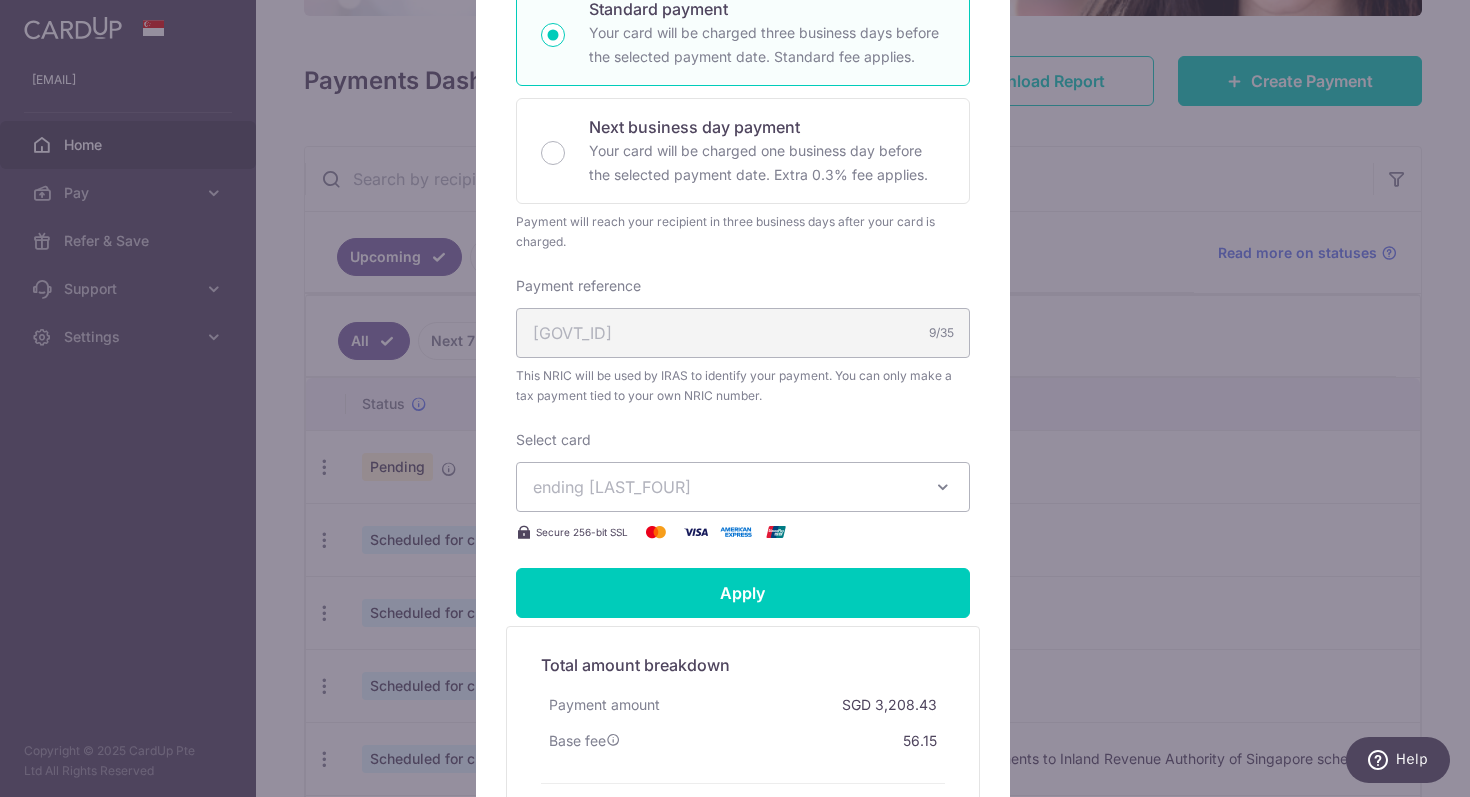 scroll, scrollTop: 0, scrollLeft: 0, axis: both 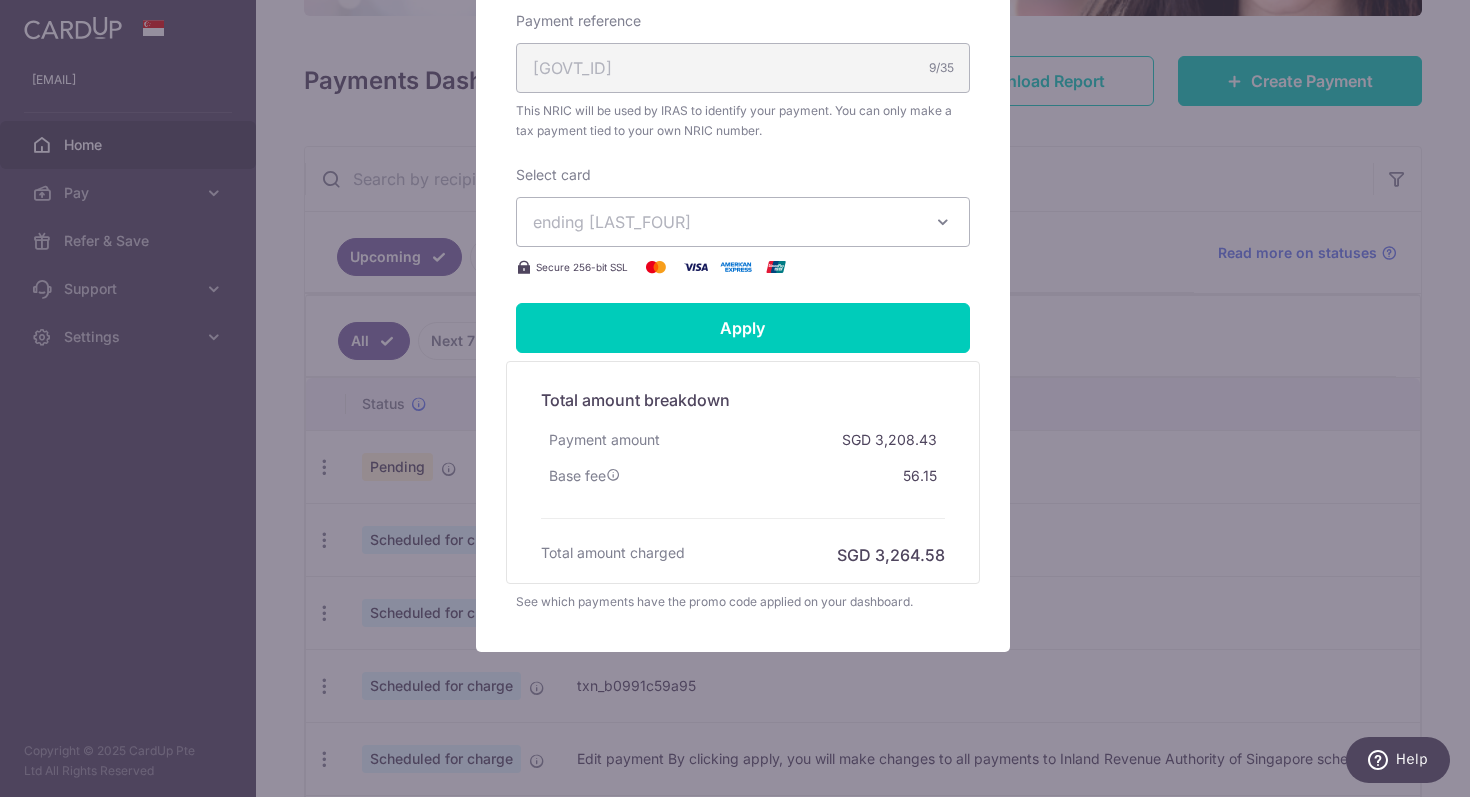 click on "ending 3921" at bounding box center (725, 222) 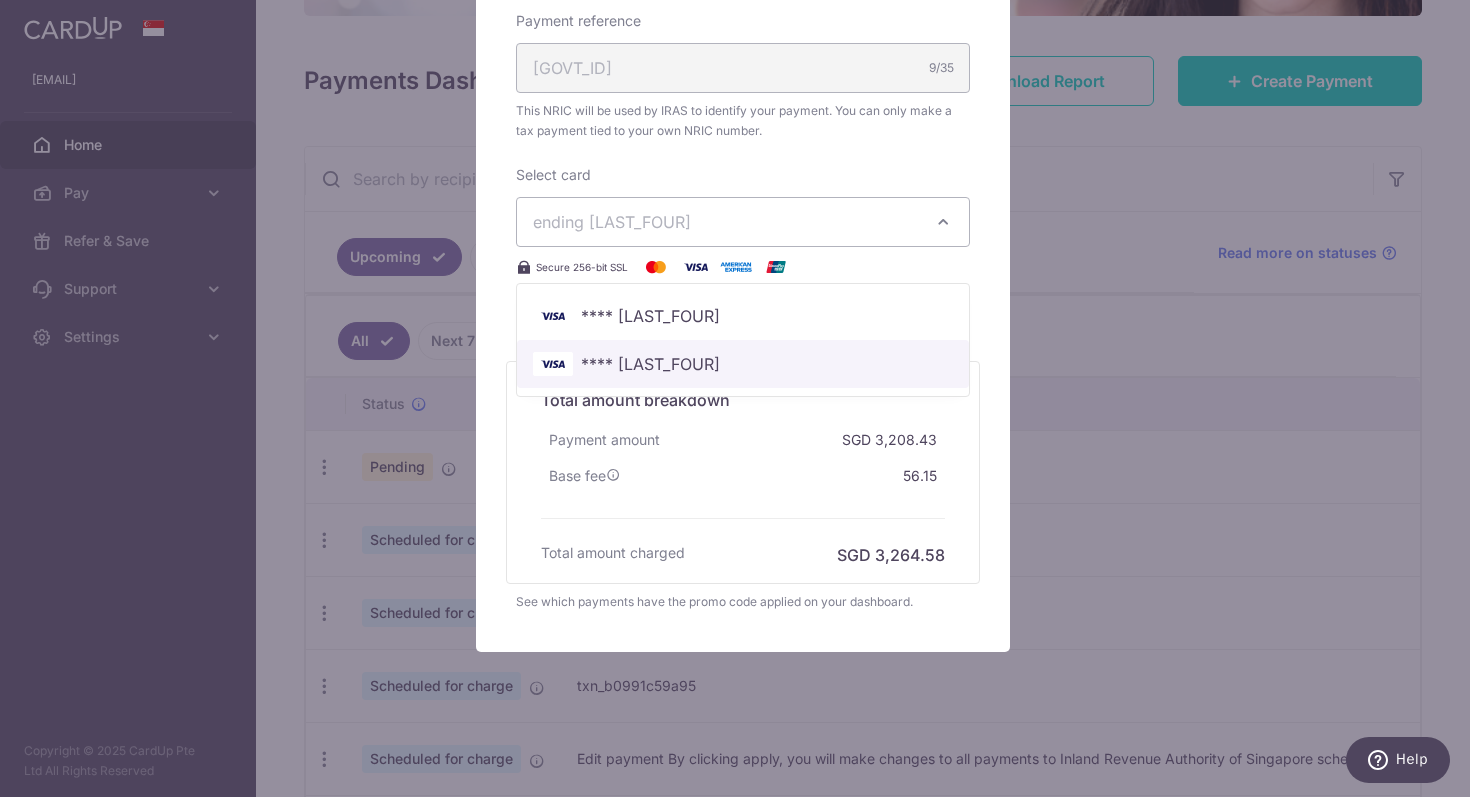 click on "**** [LAST_FOUR]" at bounding box center (650, 364) 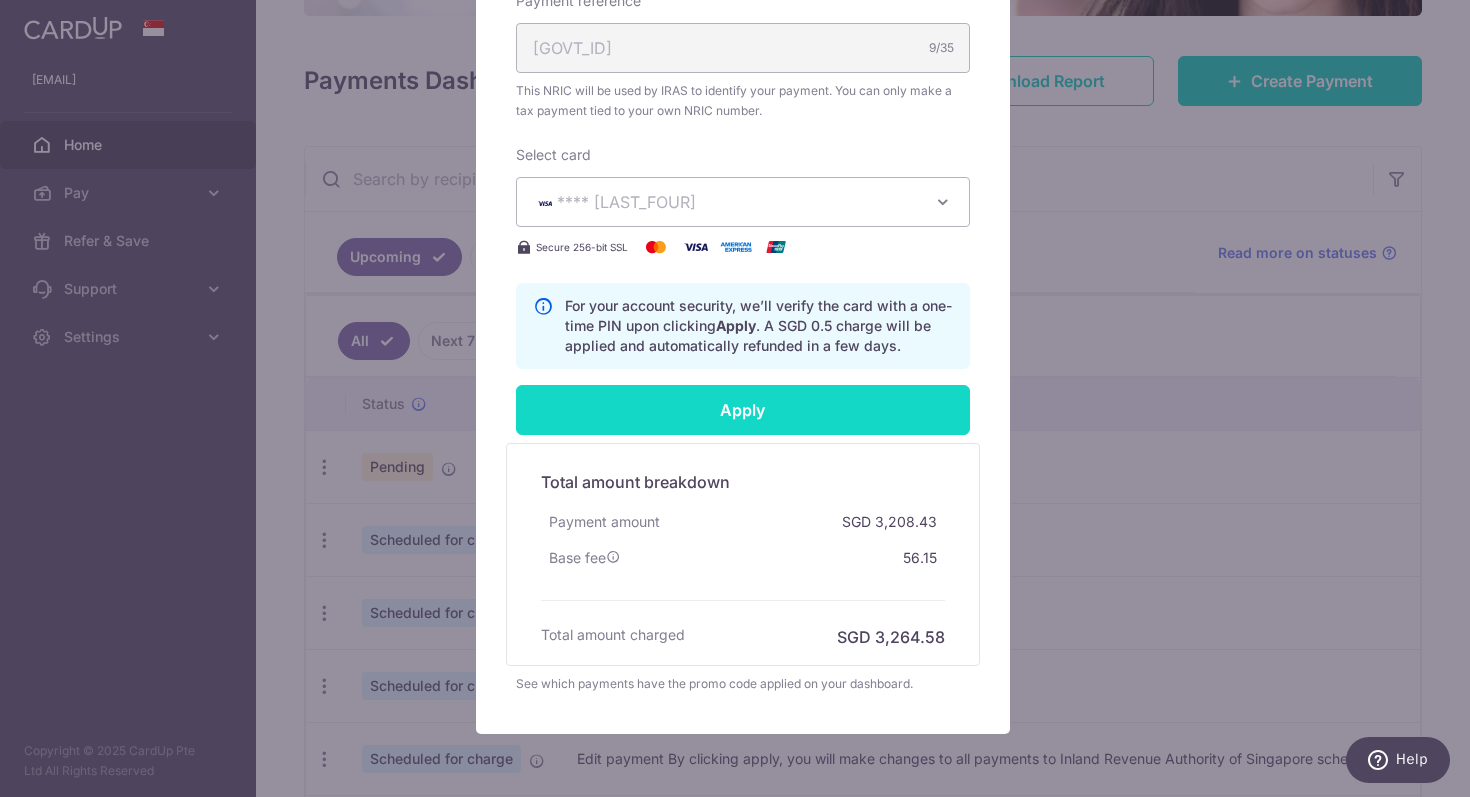 click on "Apply" at bounding box center (743, 410) 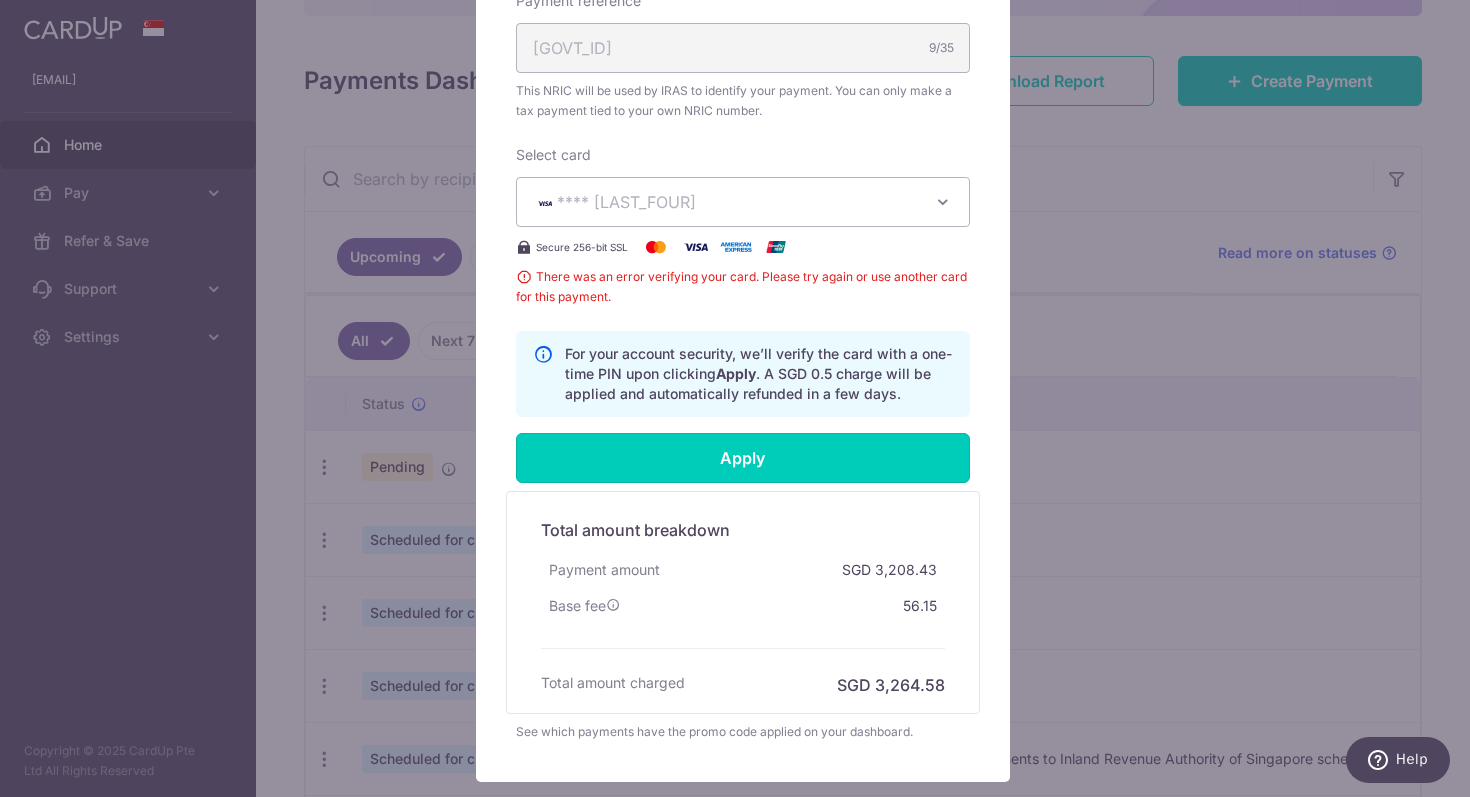 click on "Apply" at bounding box center (743, 458) 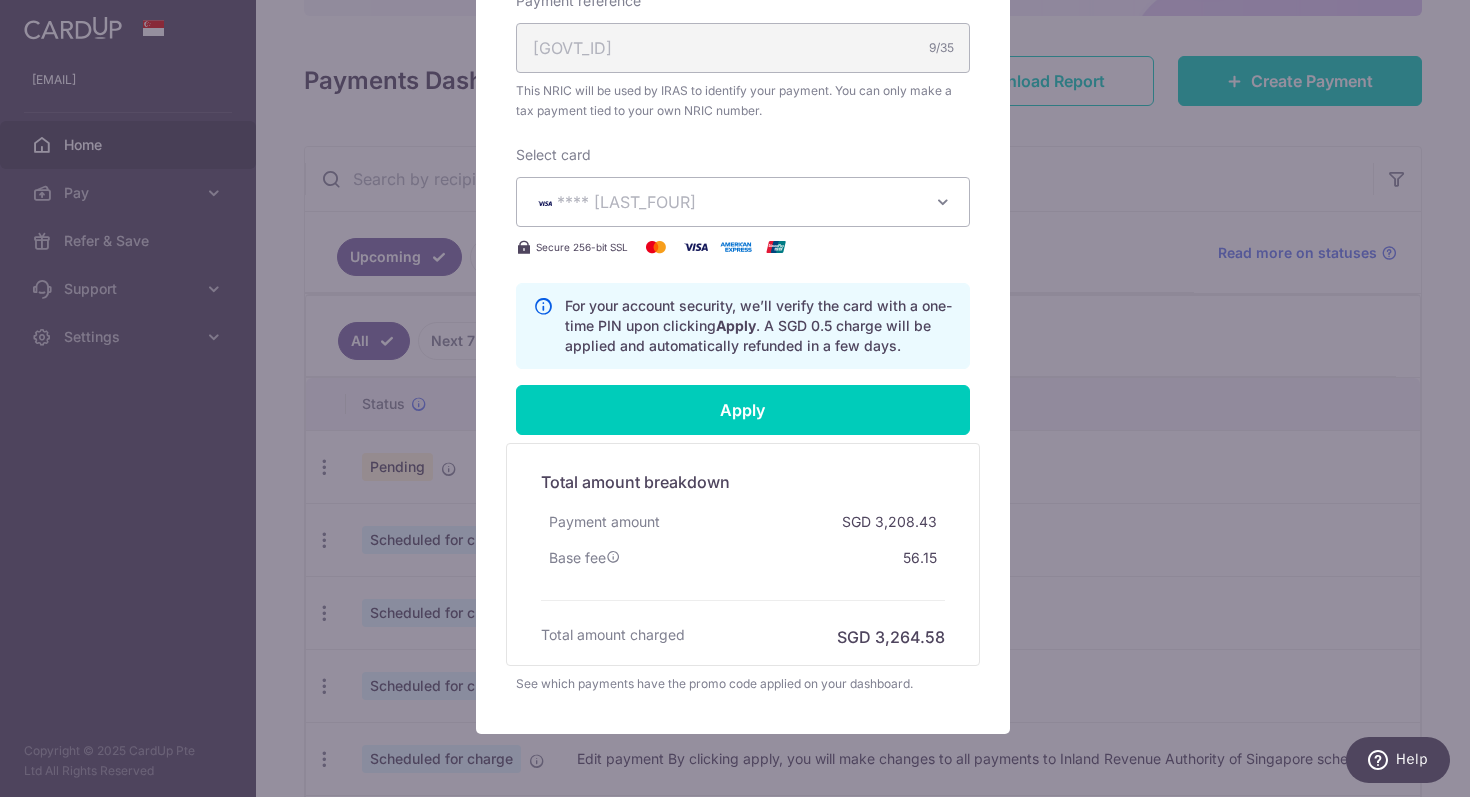 scroll, scrollTop: 623, scrollLeft: 0, axis: vertical 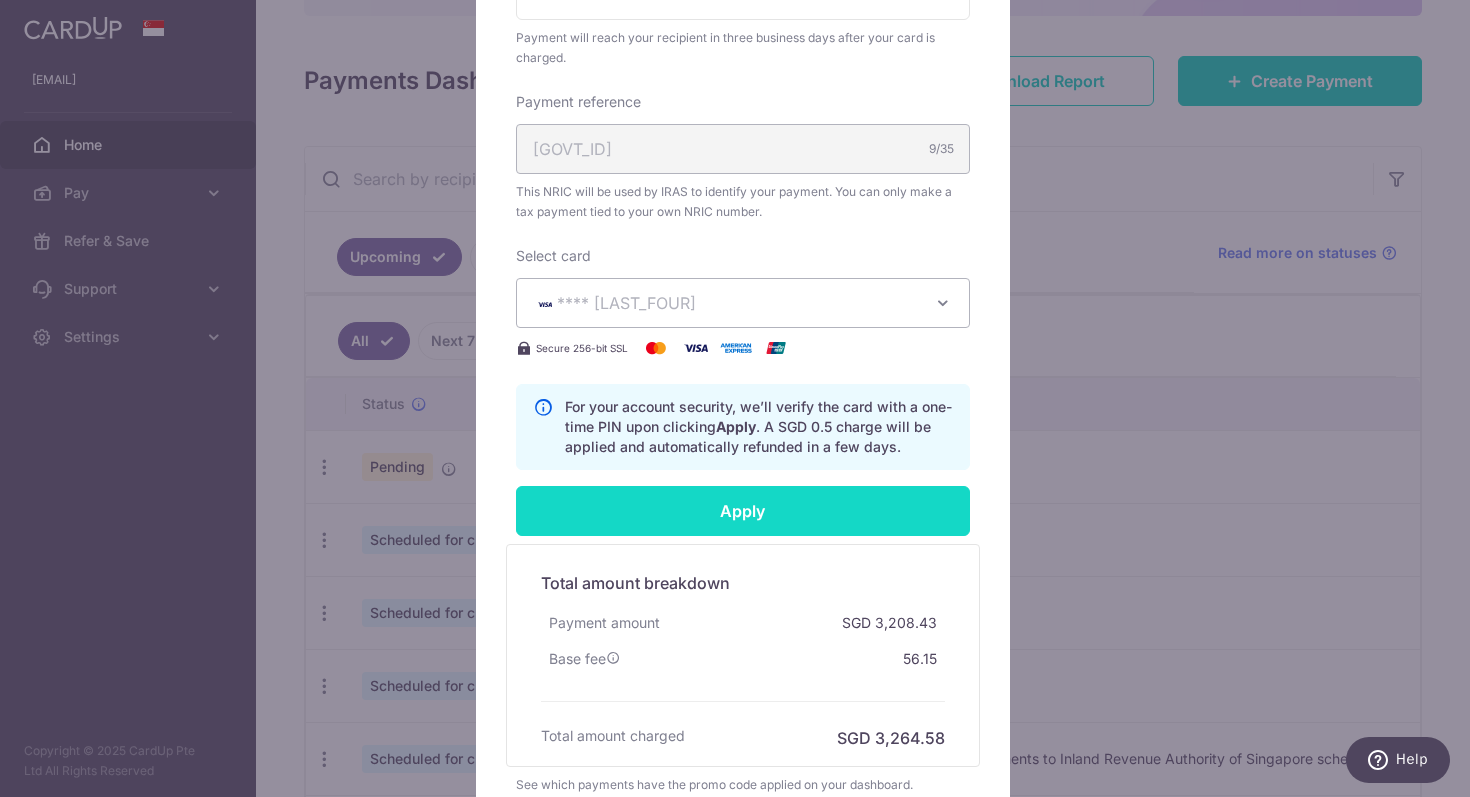 click on "Apply" at bounding box center (743, 511) 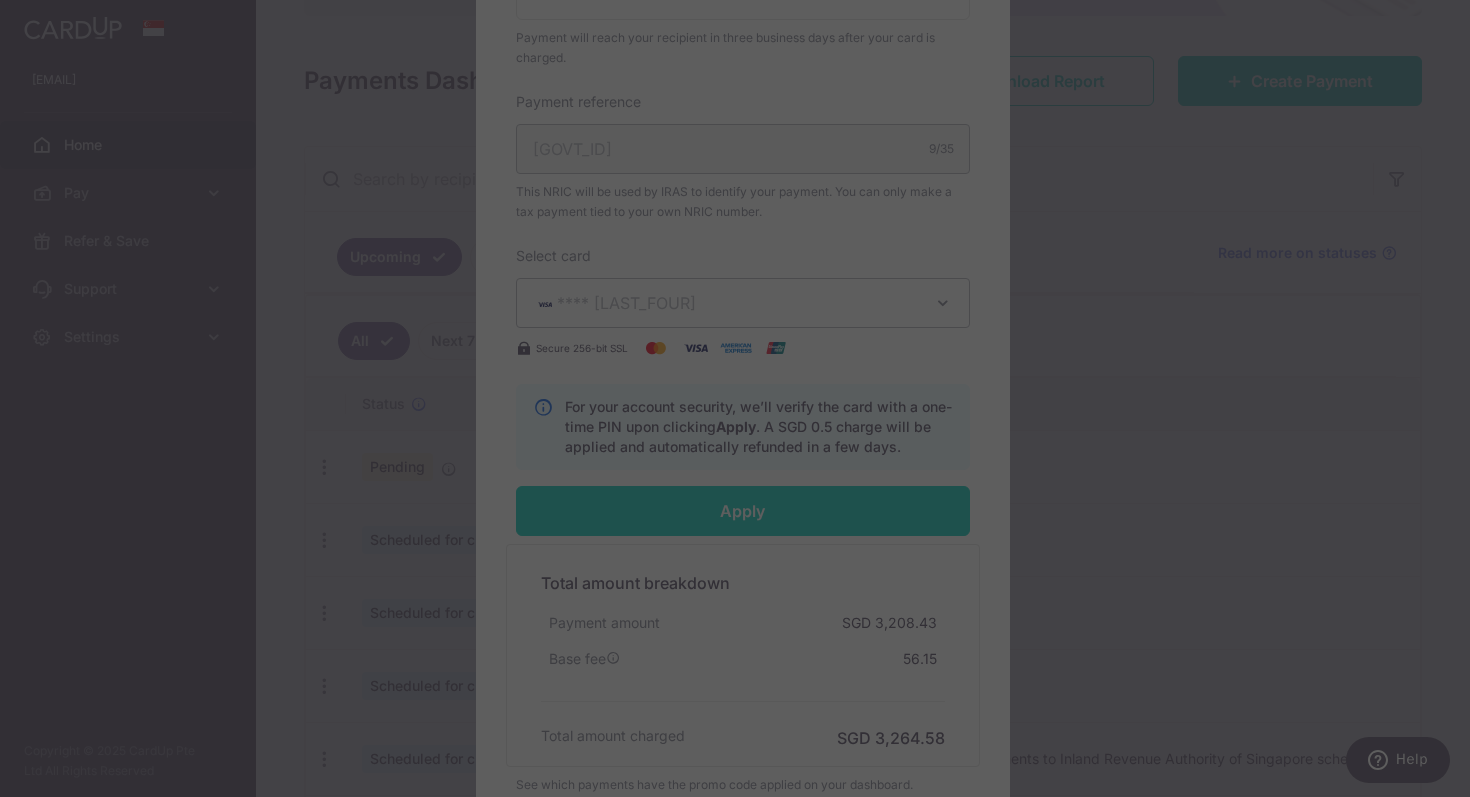 type on "Successfully Applied" 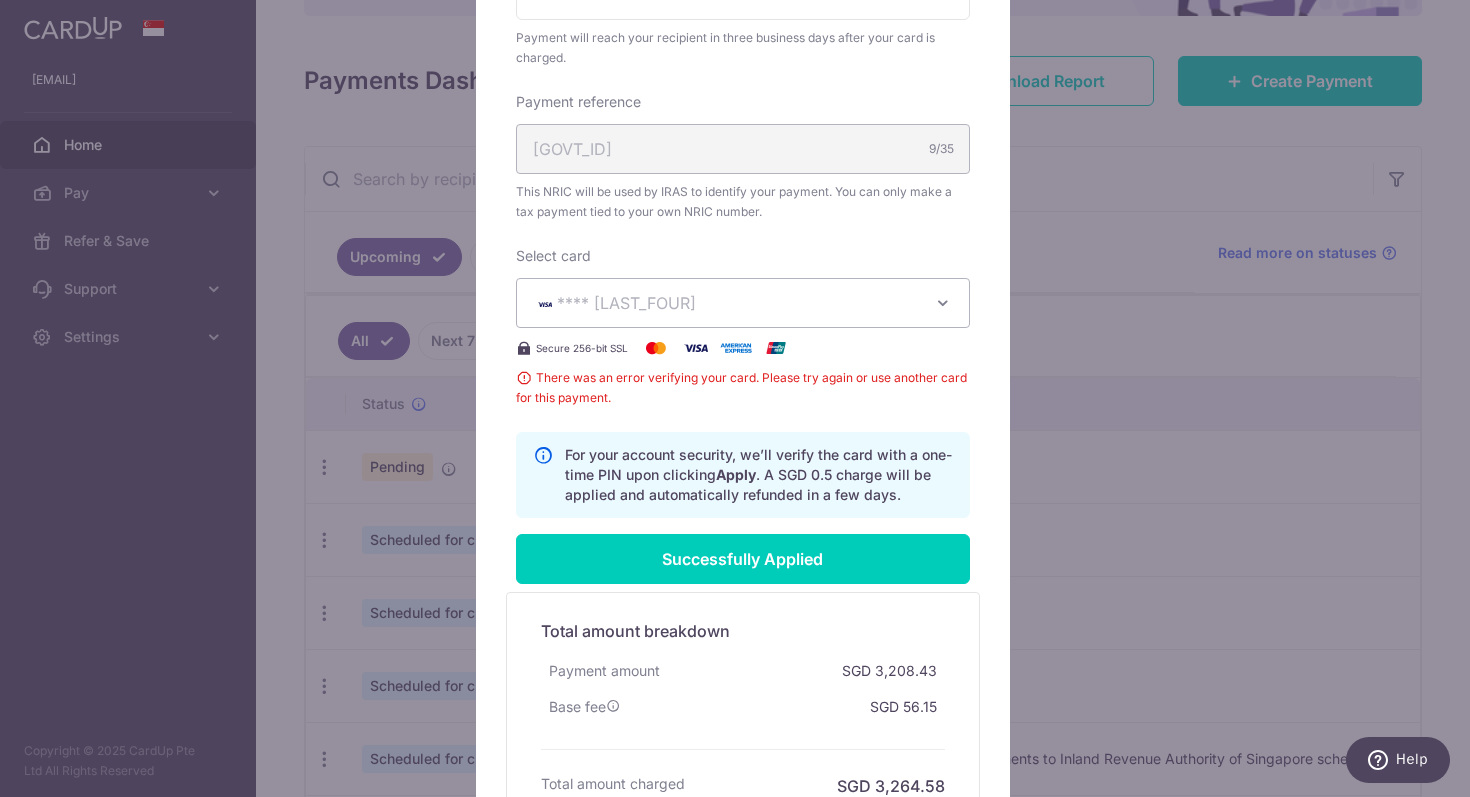 scroll, scrollTop: 681, scrollLeft: 0, axis: vertical 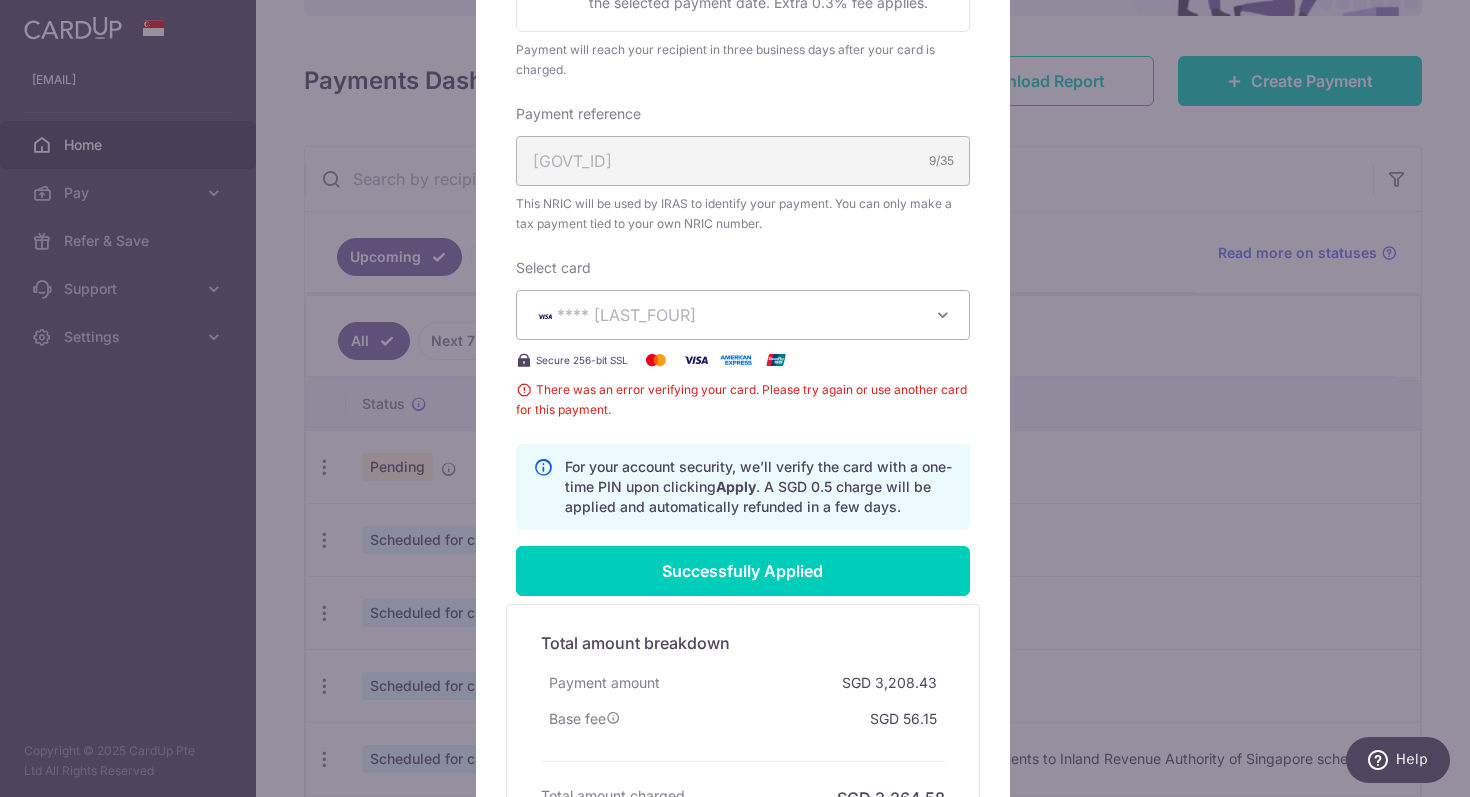 click on "S9448070A
9/35" at bounding box center (743, 161) 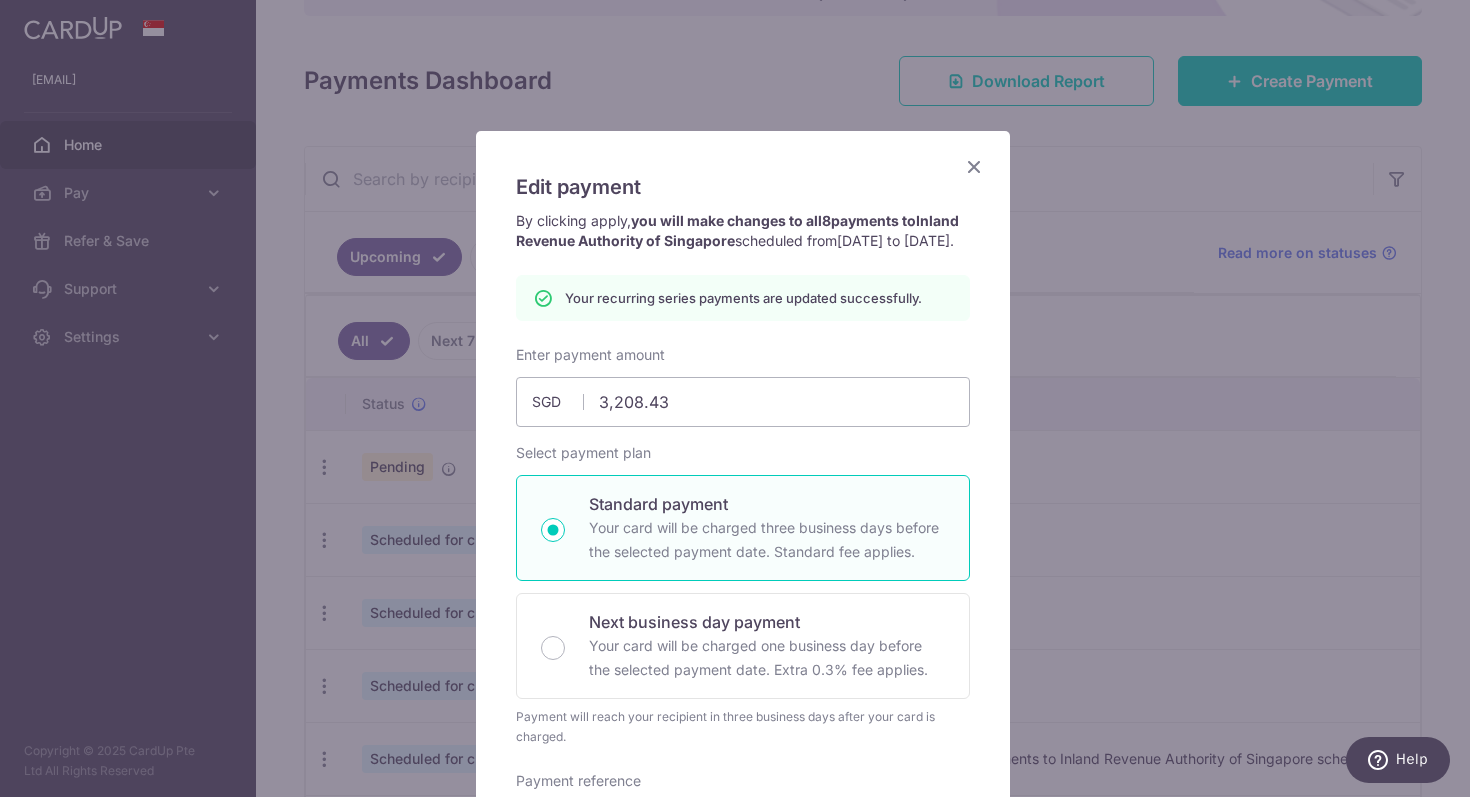 scroll, scrollTop: 6, scrollLeft: 0, axis: vertical 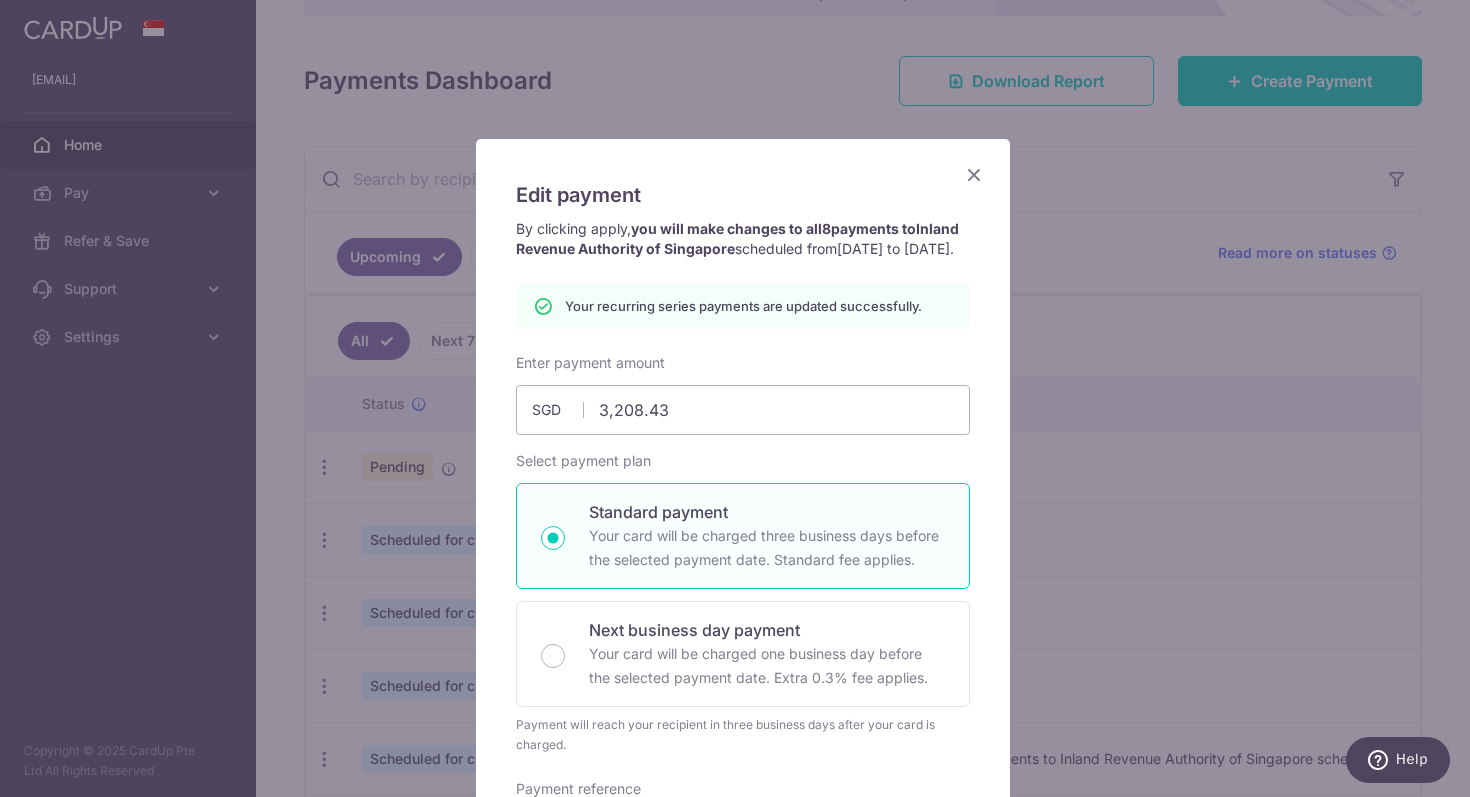 click at bounding box center [974, 174] 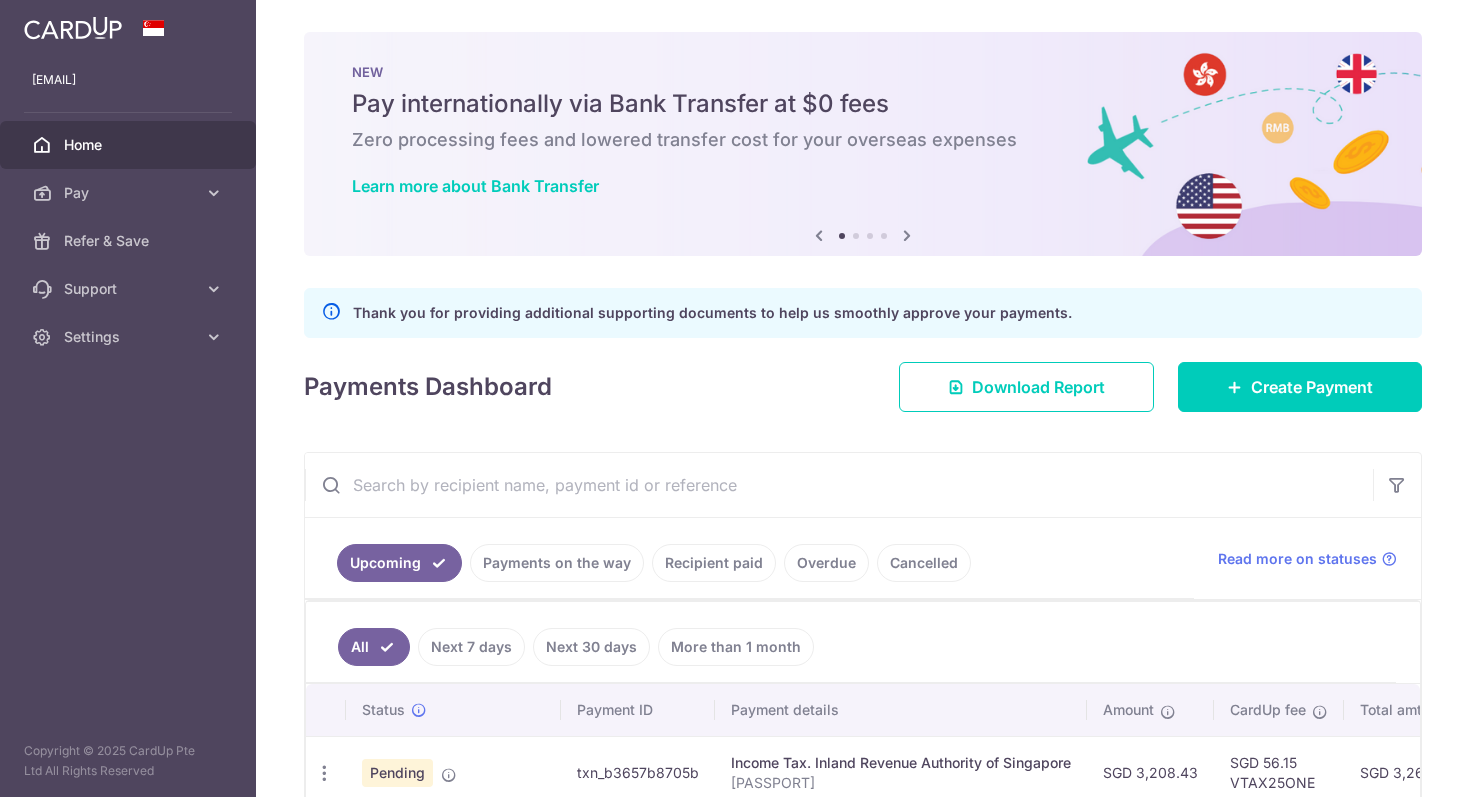 scroll, scrollTop: 0, scrollLeft: 0, axis: both 